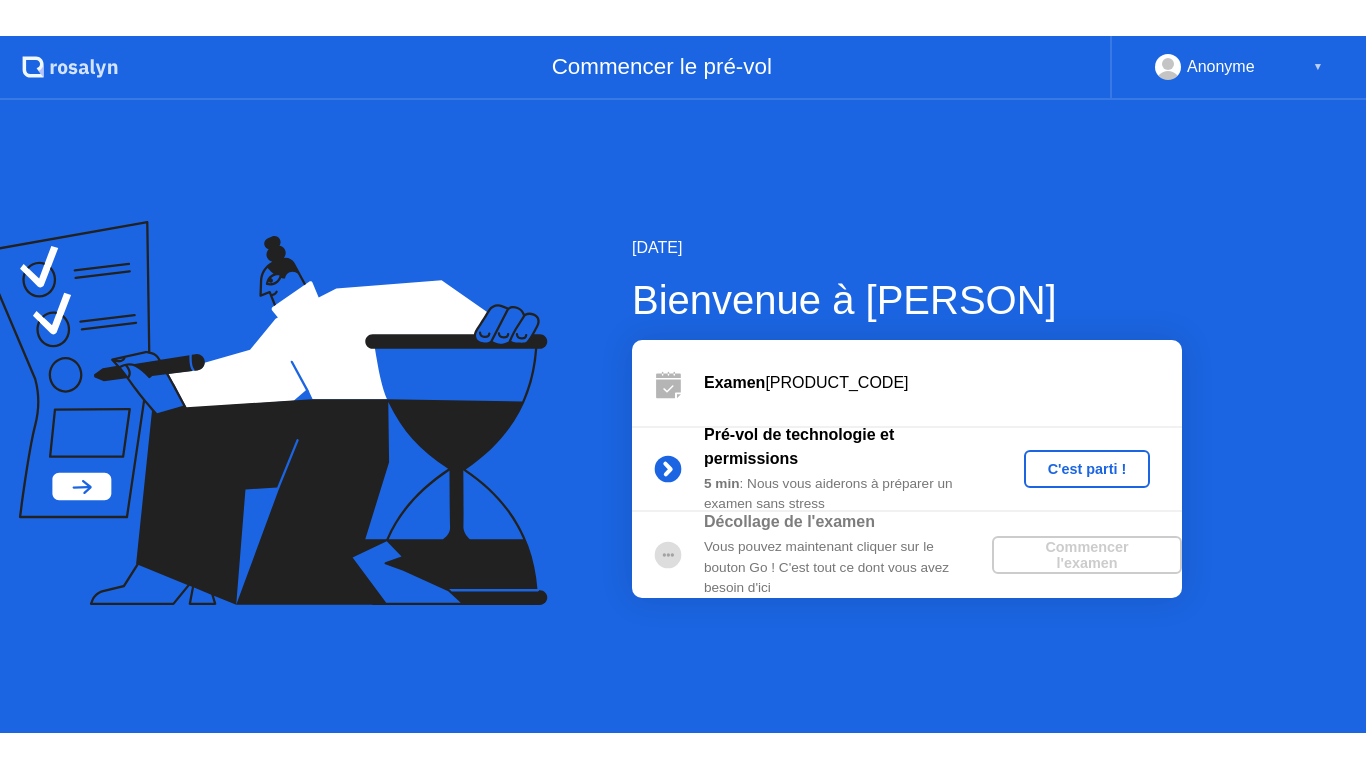 scroll, scrollTop: 0, scrollLeft: 0, axis: both 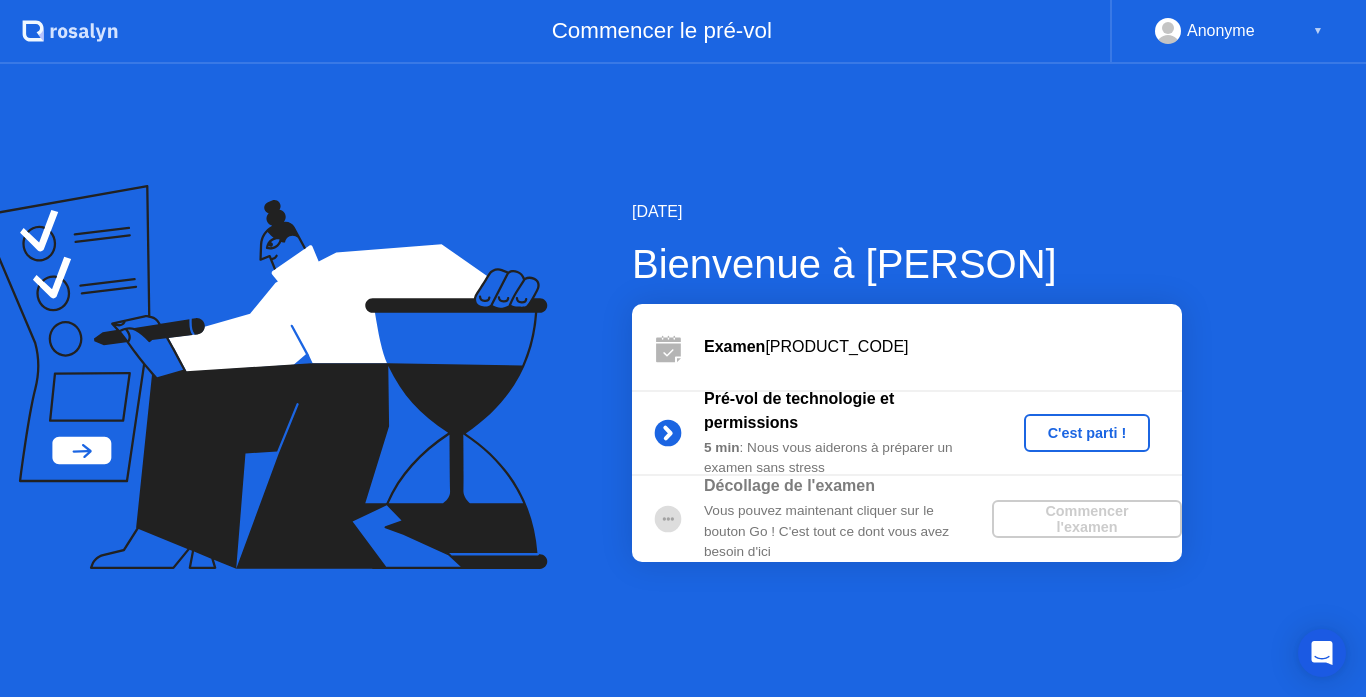 click on "C'est parti !" 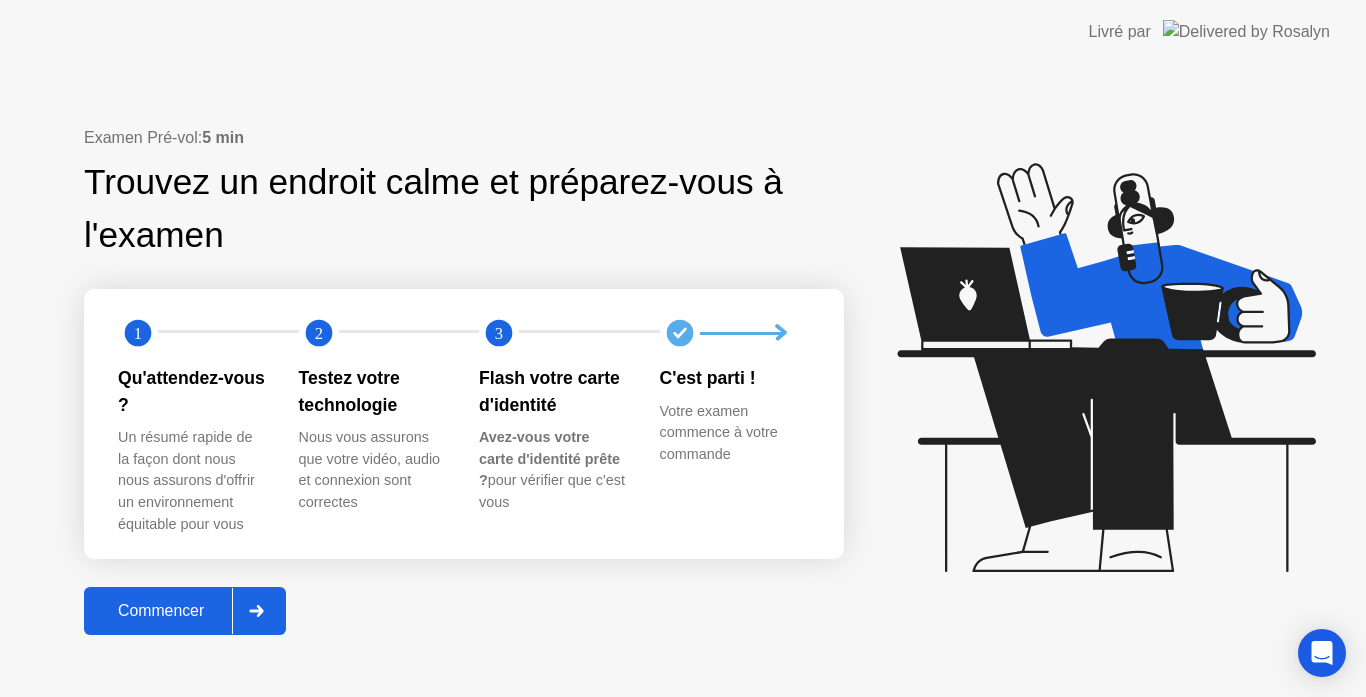 click on "Commencer" 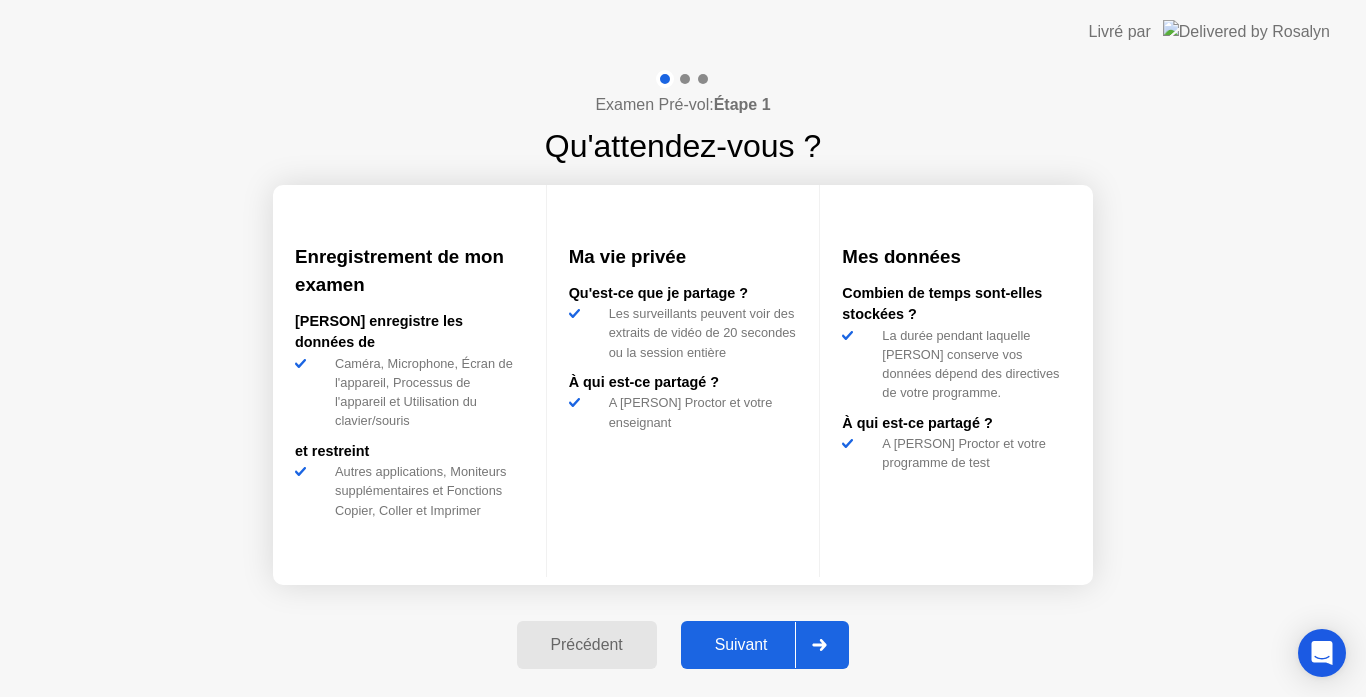 click on "Suivant" 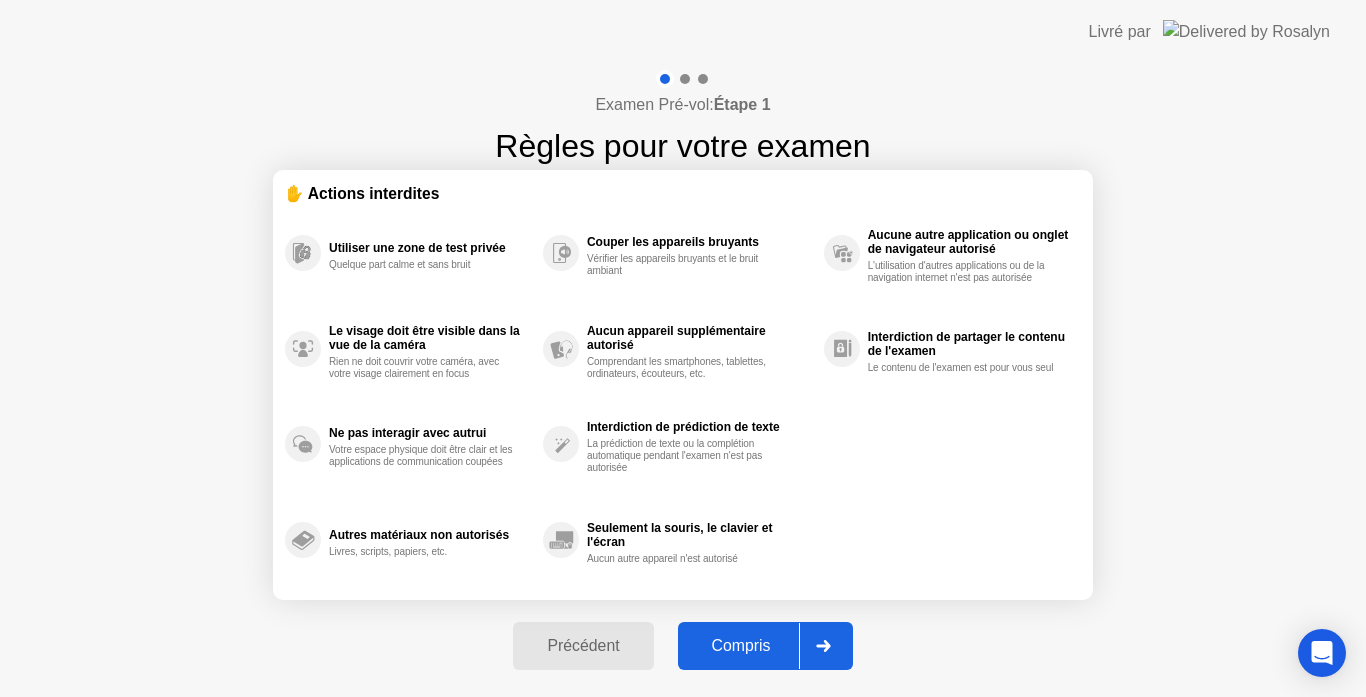 click on "Compris" 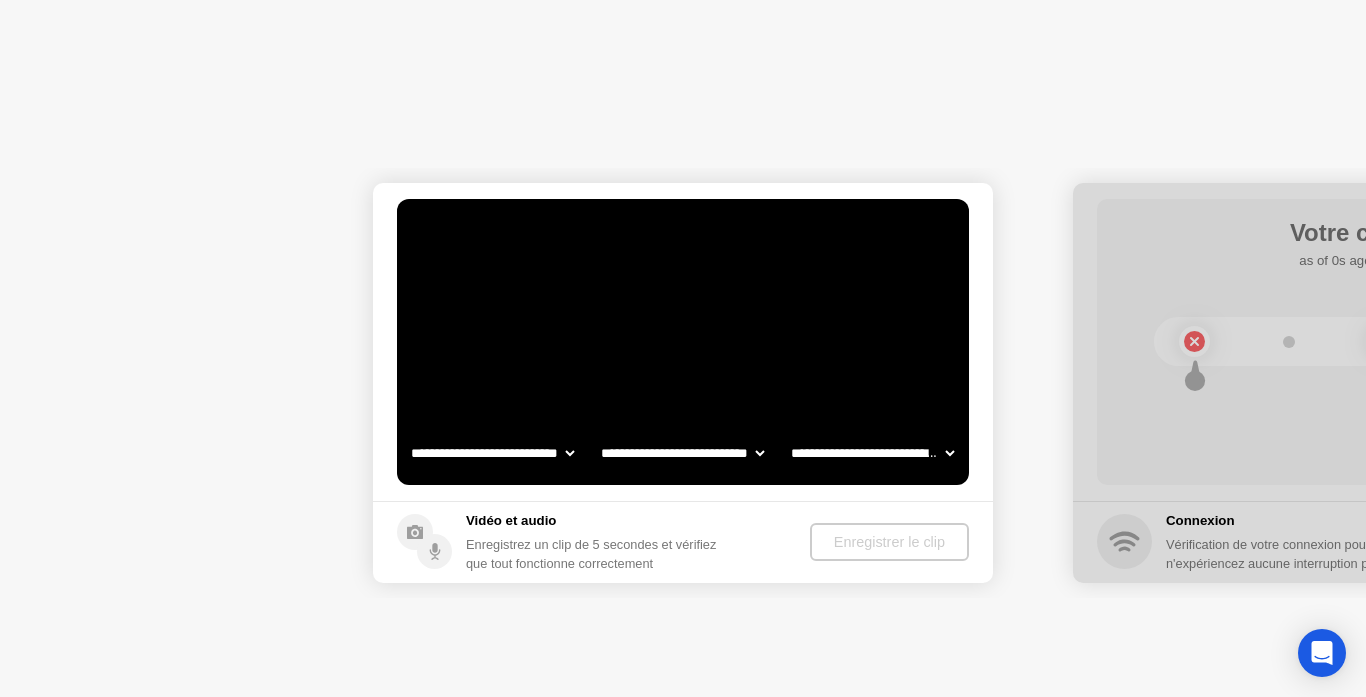 select on "**********" 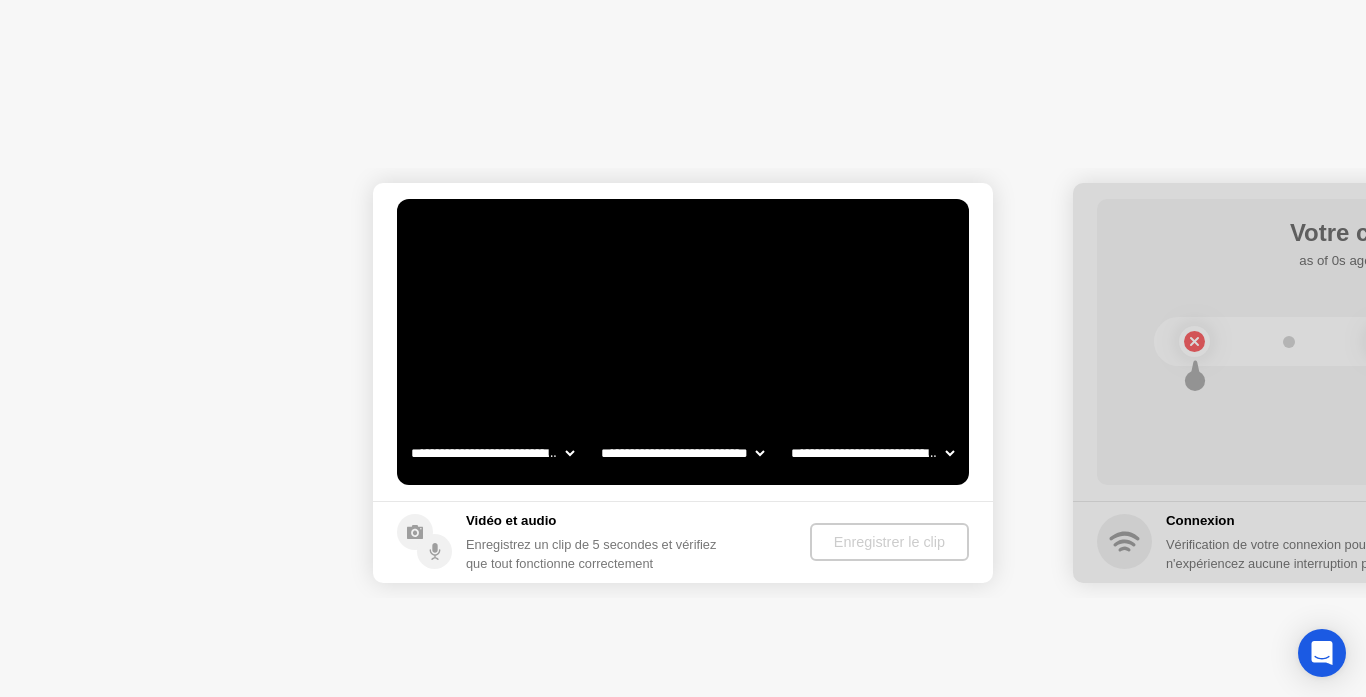 select on "*******" 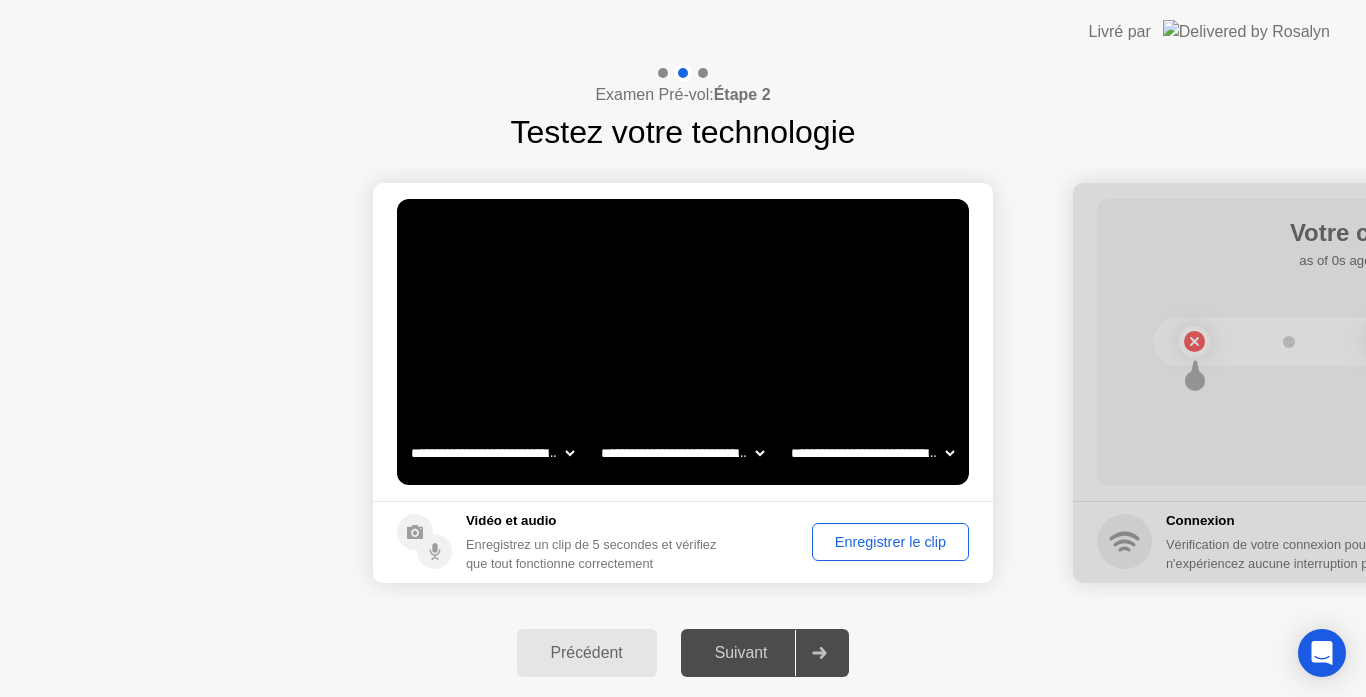 click on "Enregistrer le clip" 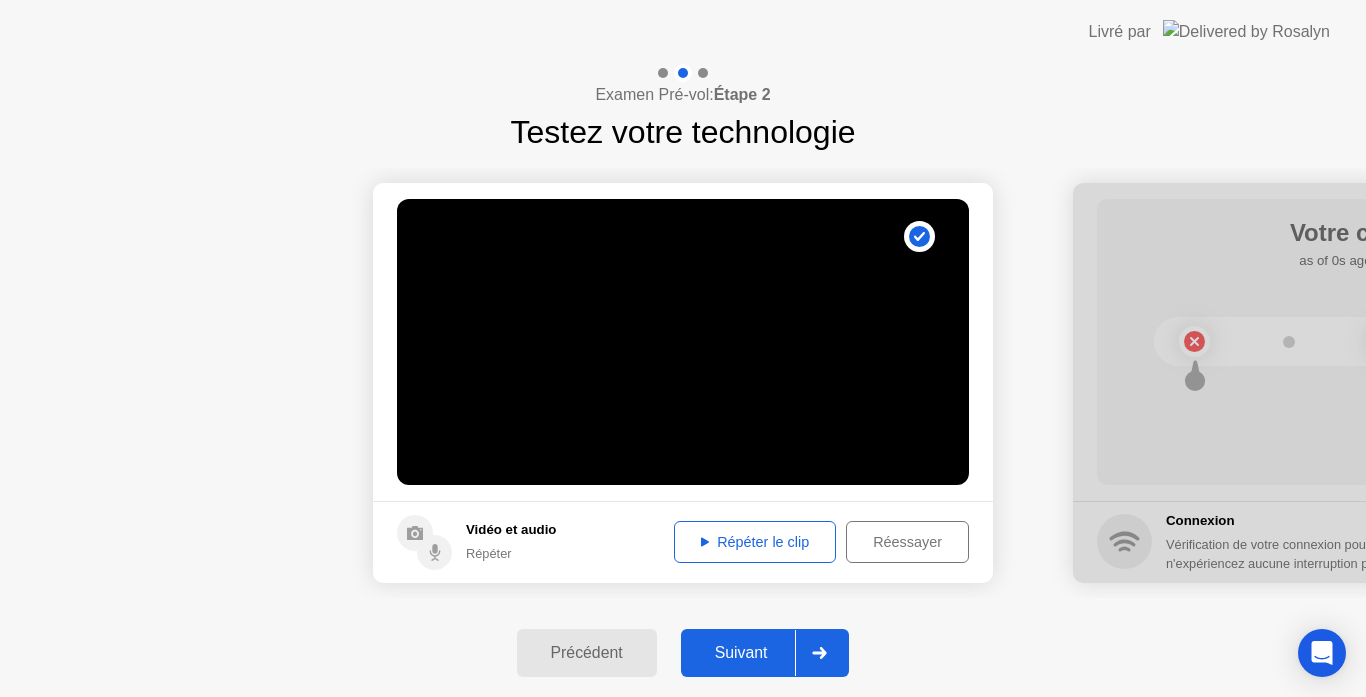 click on "Réessayer" 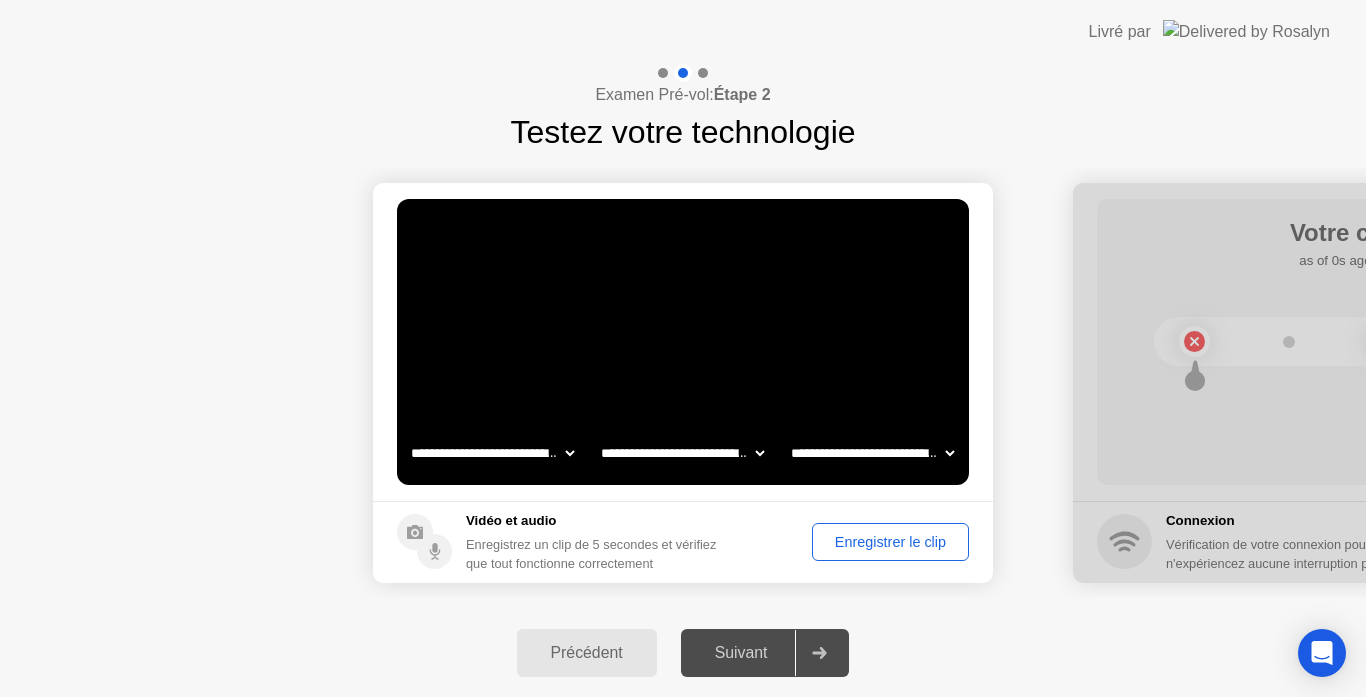 click on "Enregistrer le clip" 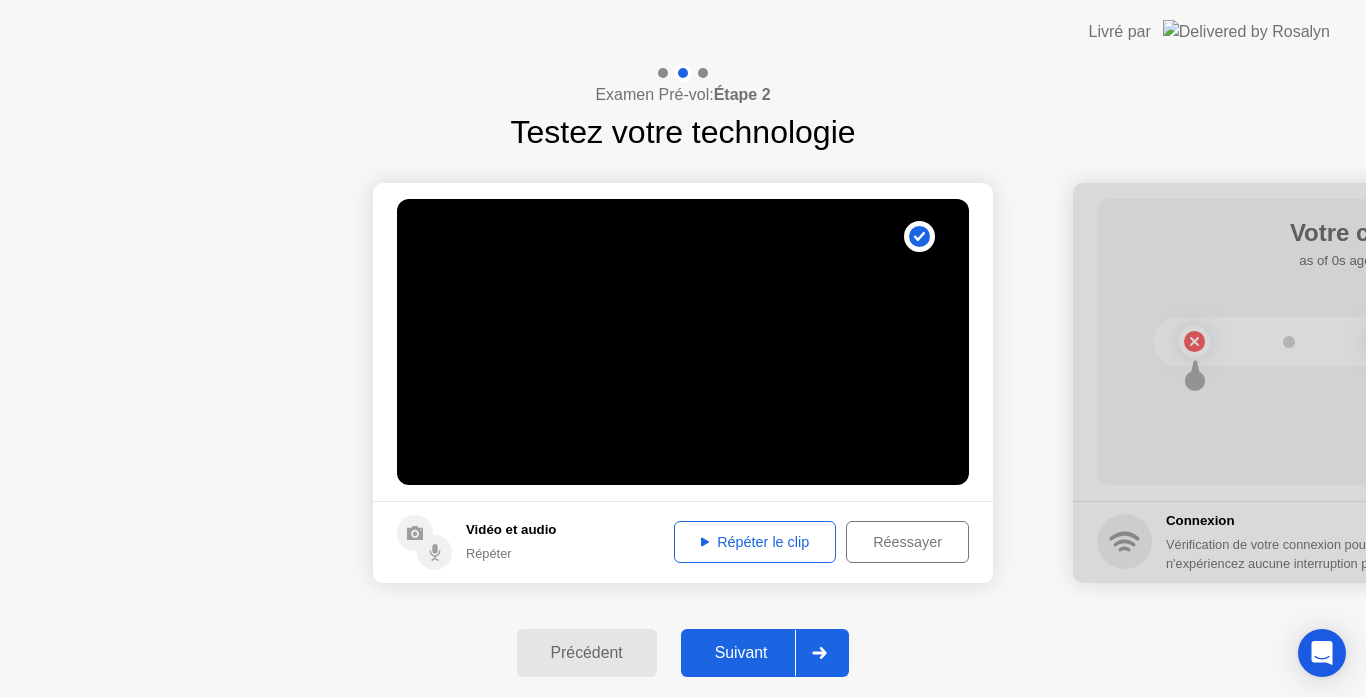 click on "Réessayer" 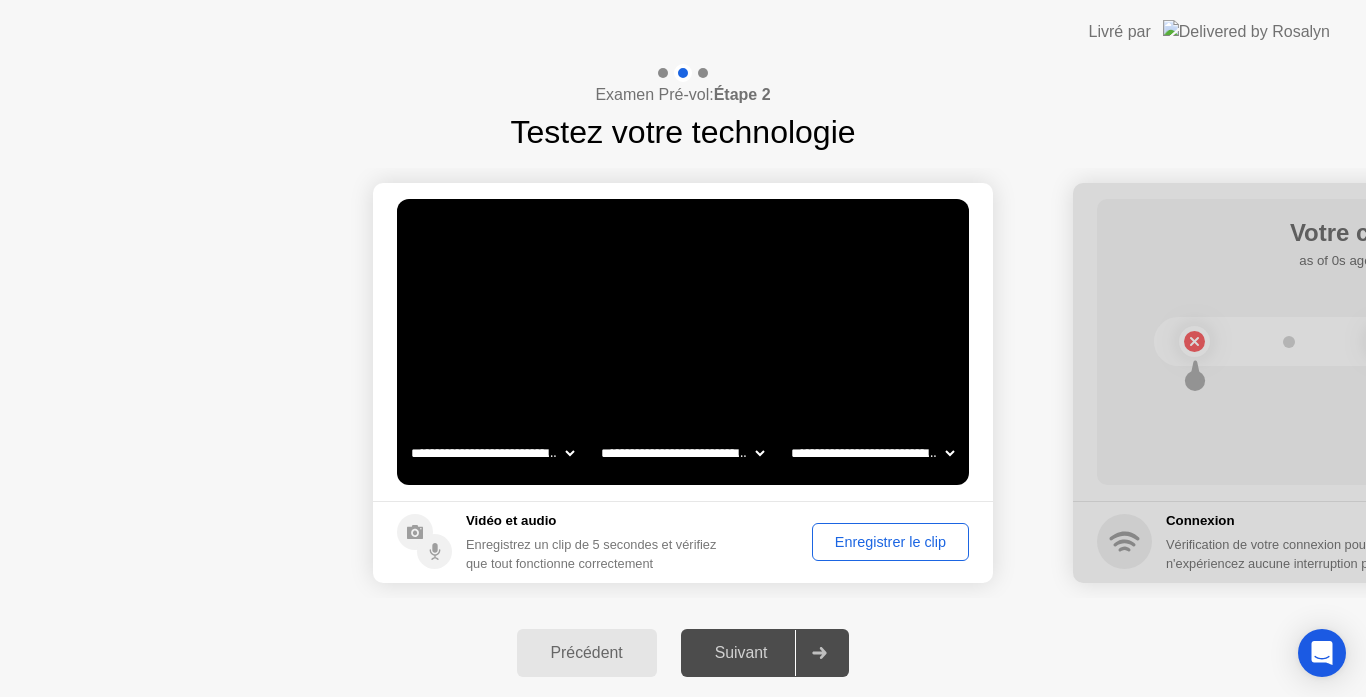 click on "Enregistrer le clip" 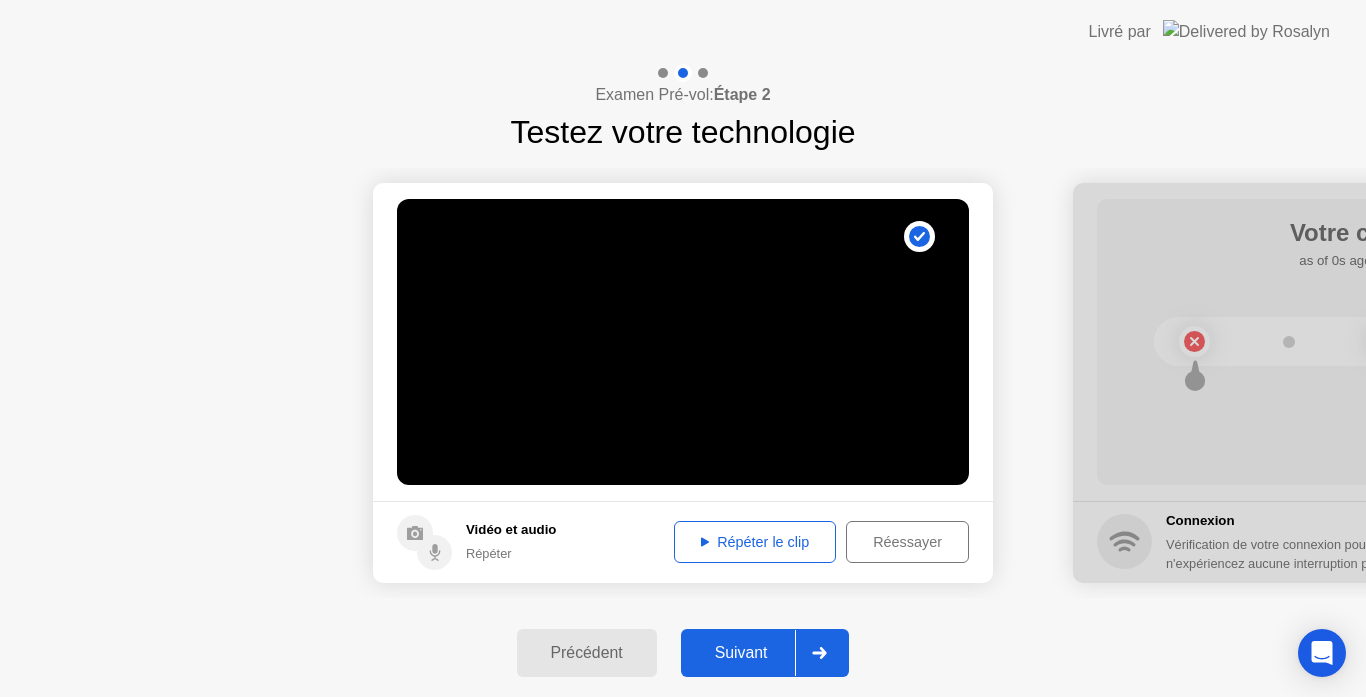 click on "Précédent" 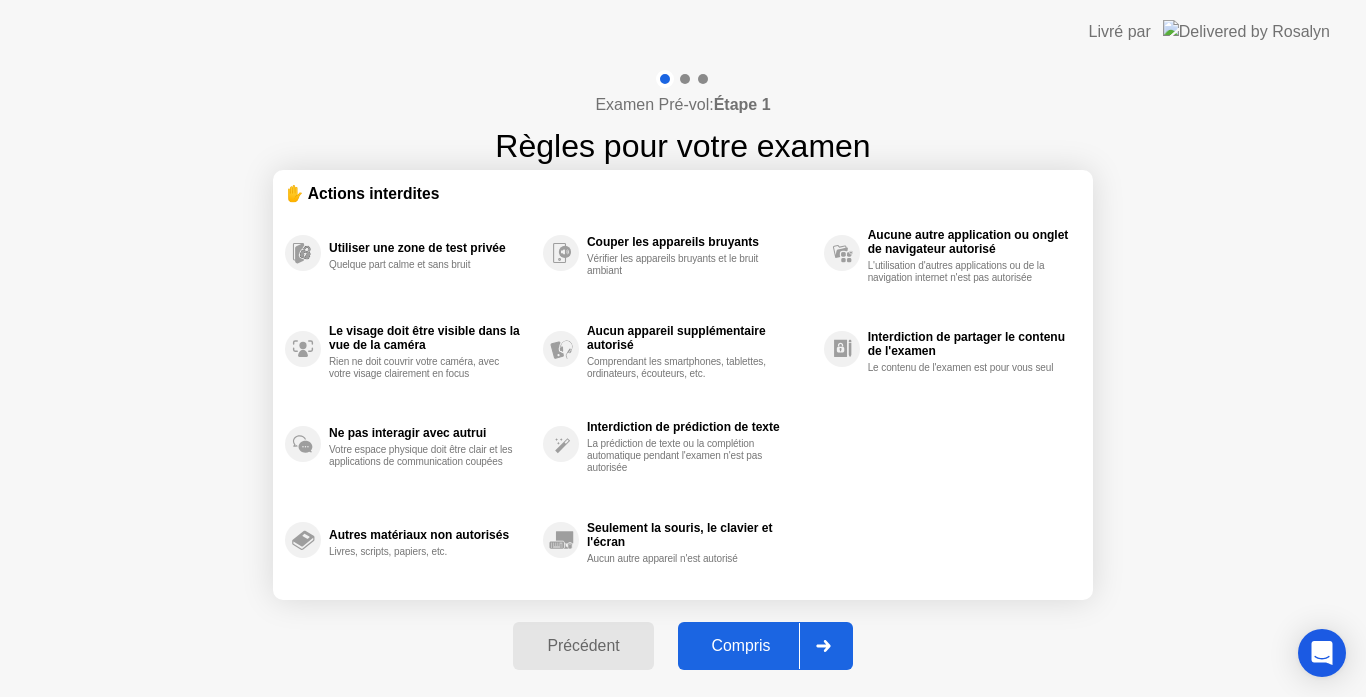 click on "Compris" 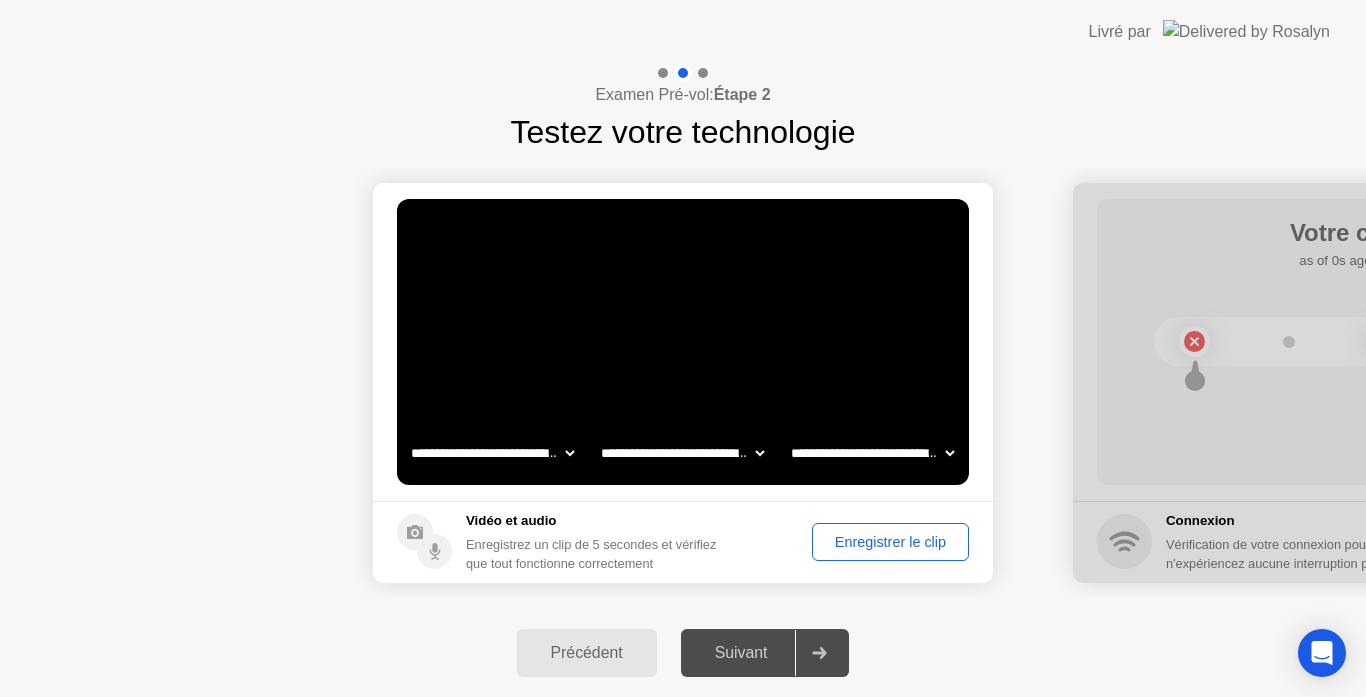 click on "Enregistrer le clip" 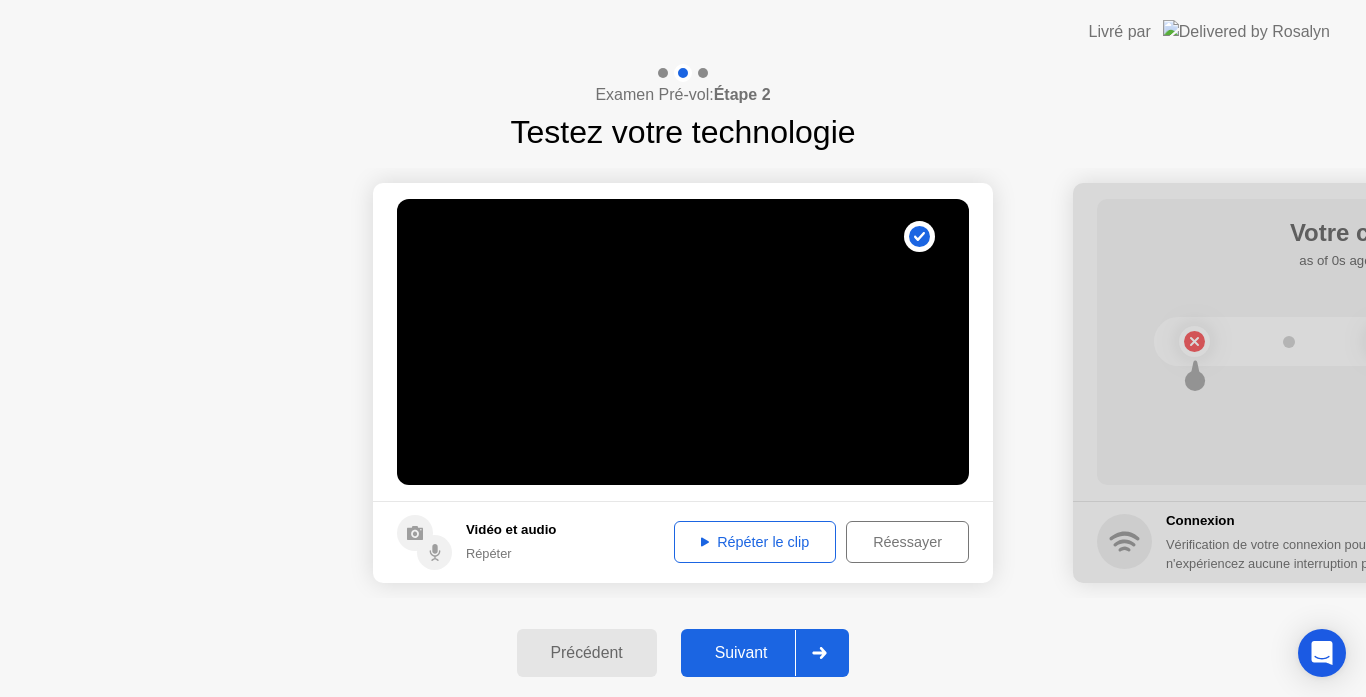 click on "Réessayer" 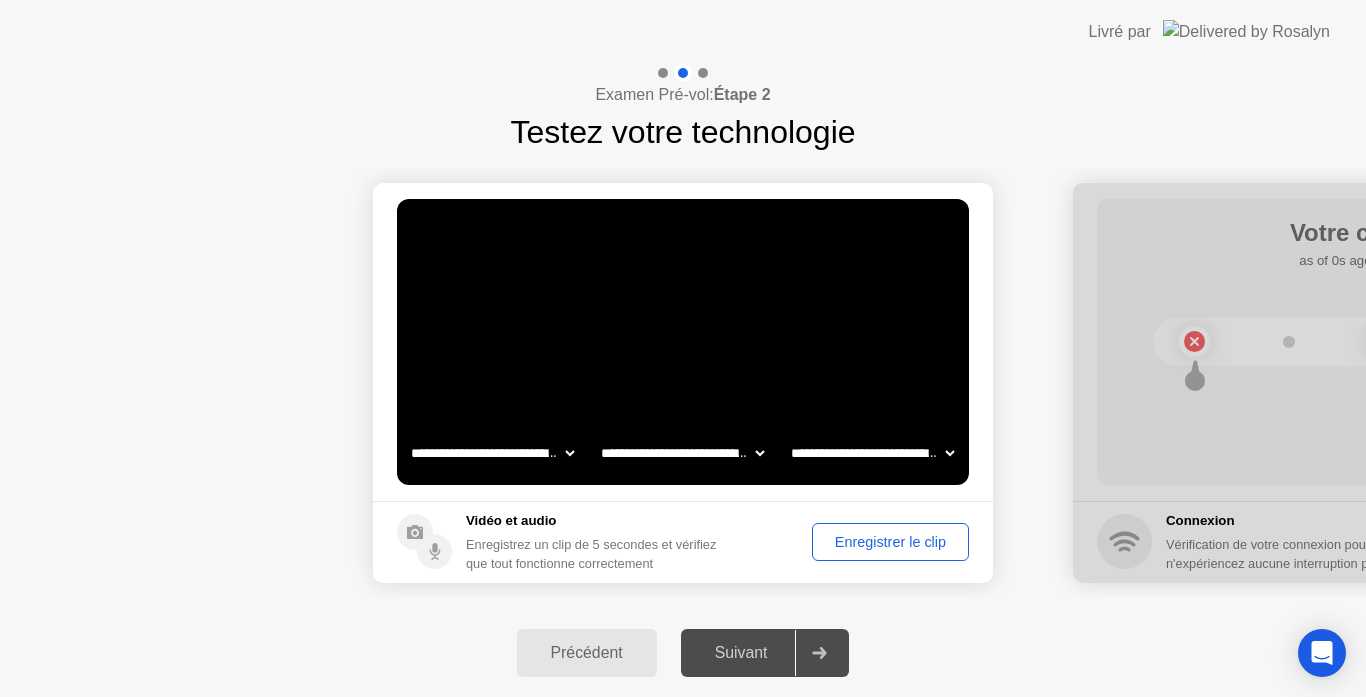 click on "Enregistrer le clip" 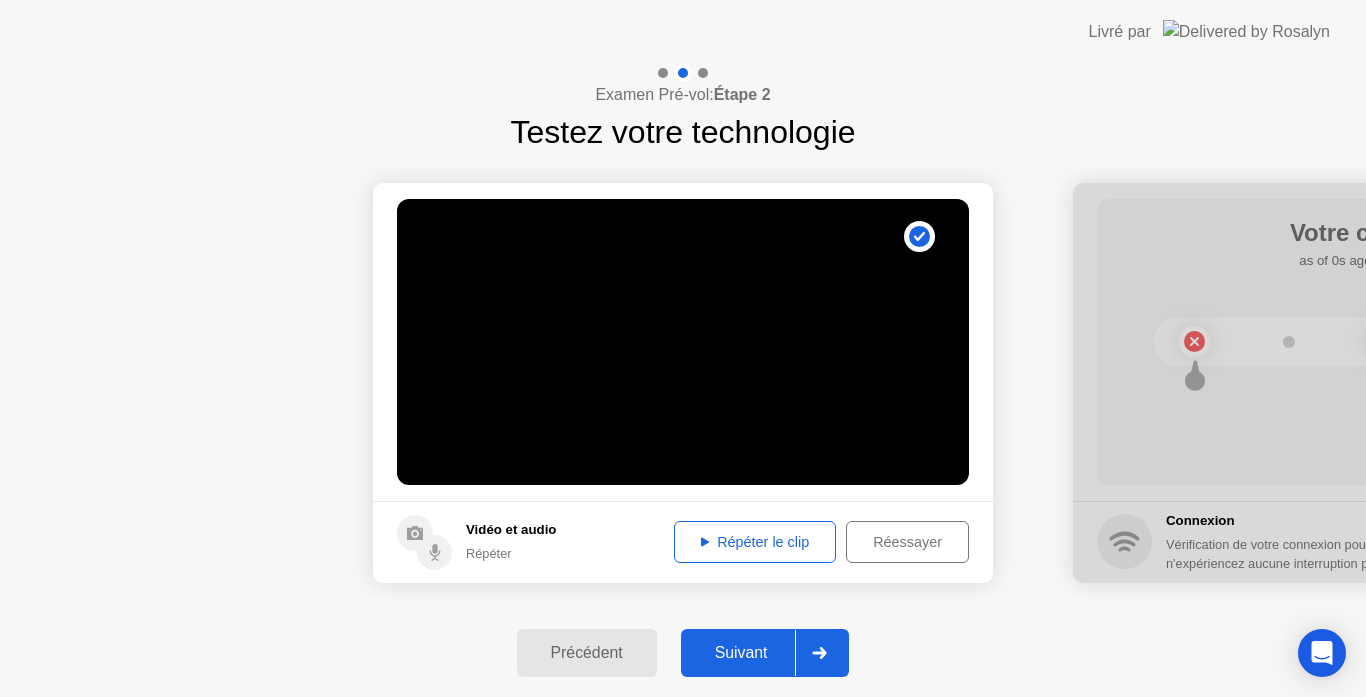 click on "Répéter le clip" 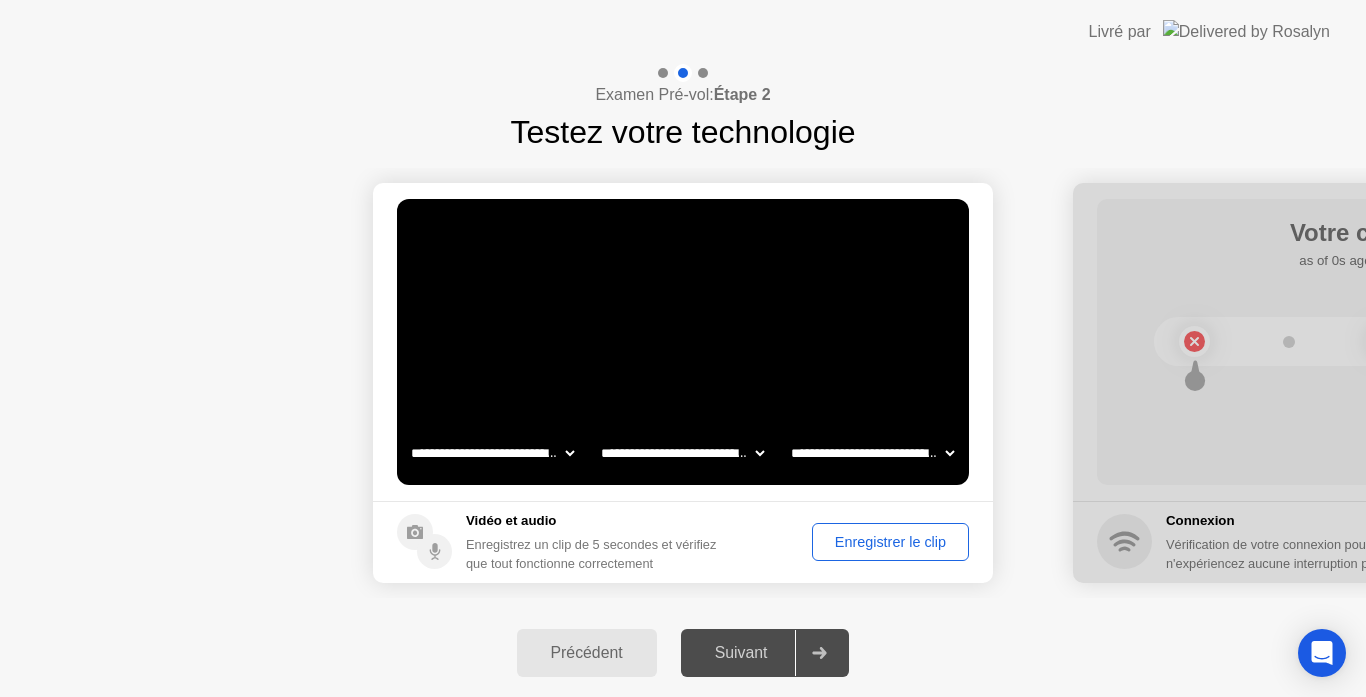 click on "Enregistrer le clip" 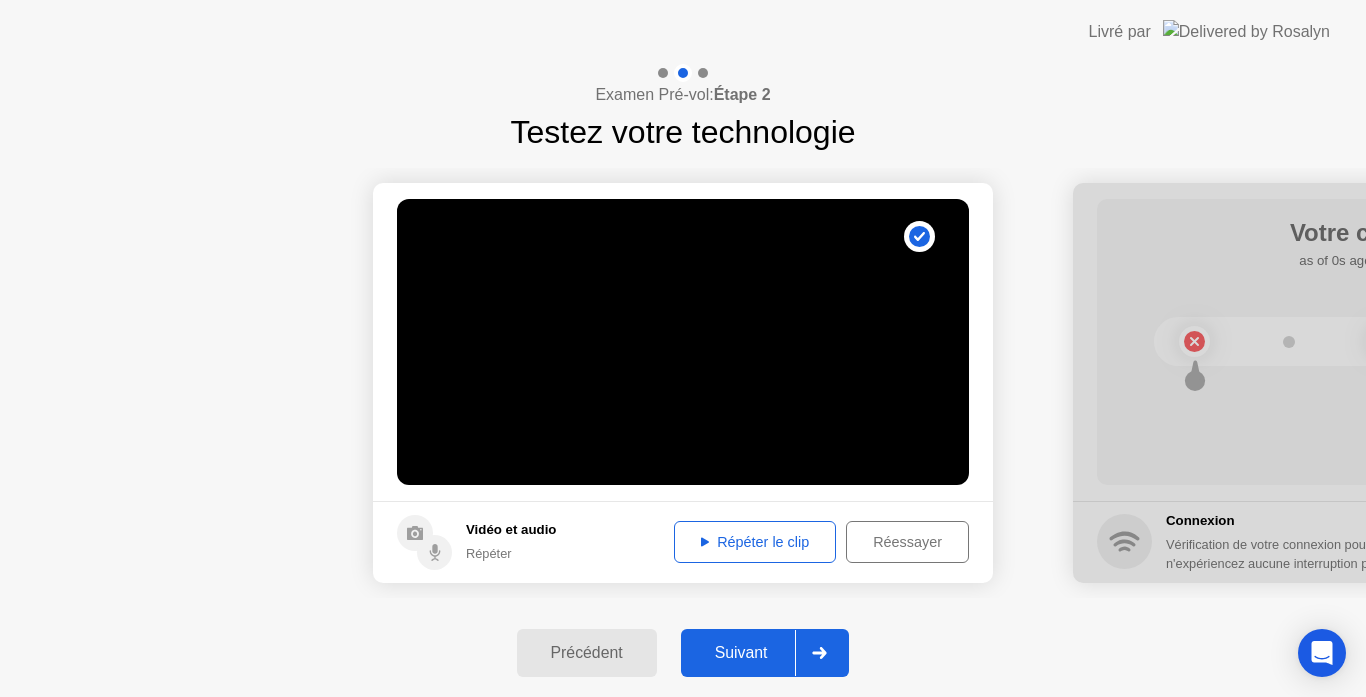 click on "Répéter le clip" 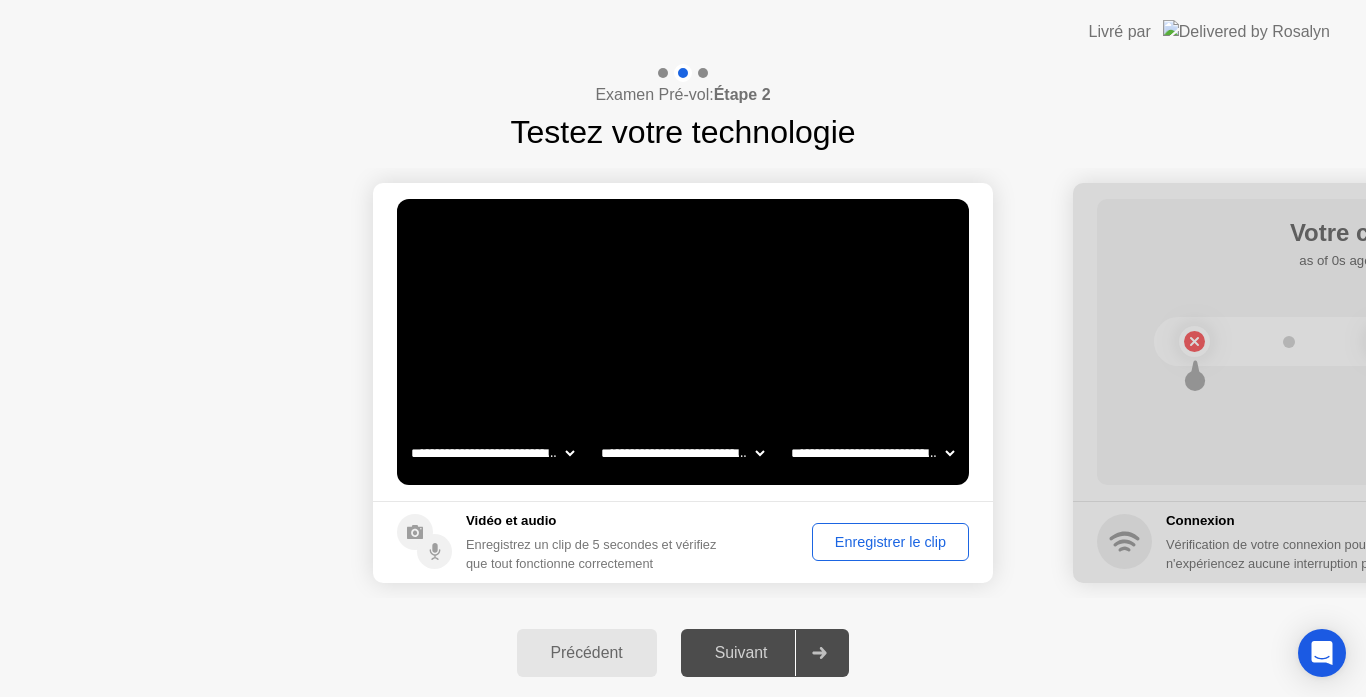 click on "Enregistrer le clip" 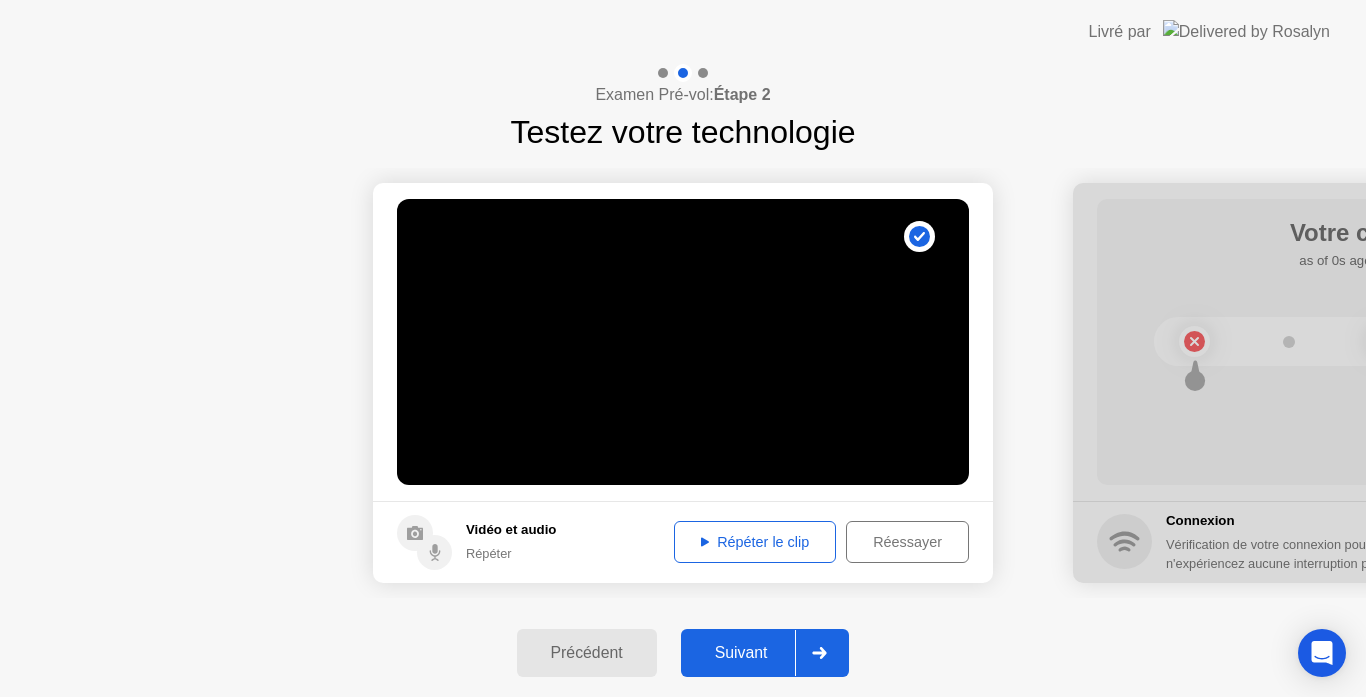 click on "Répéter le clip" 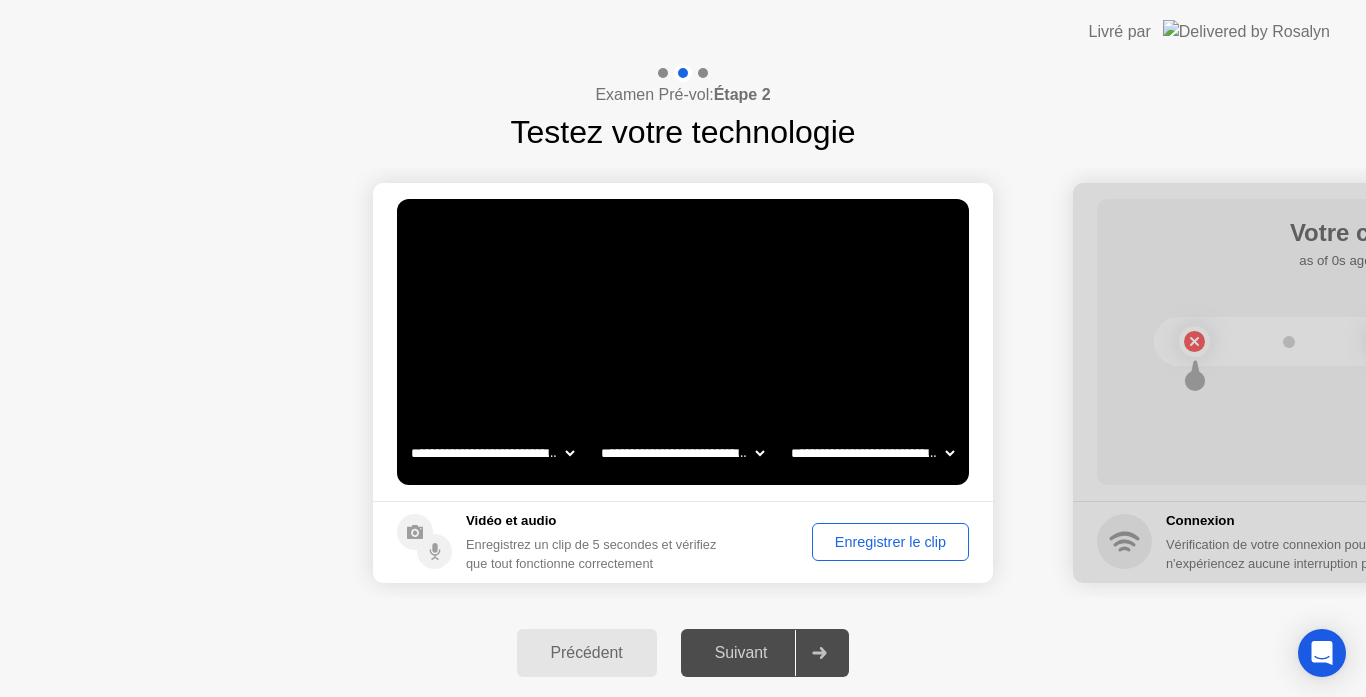 click on "Enregistrer le clip" 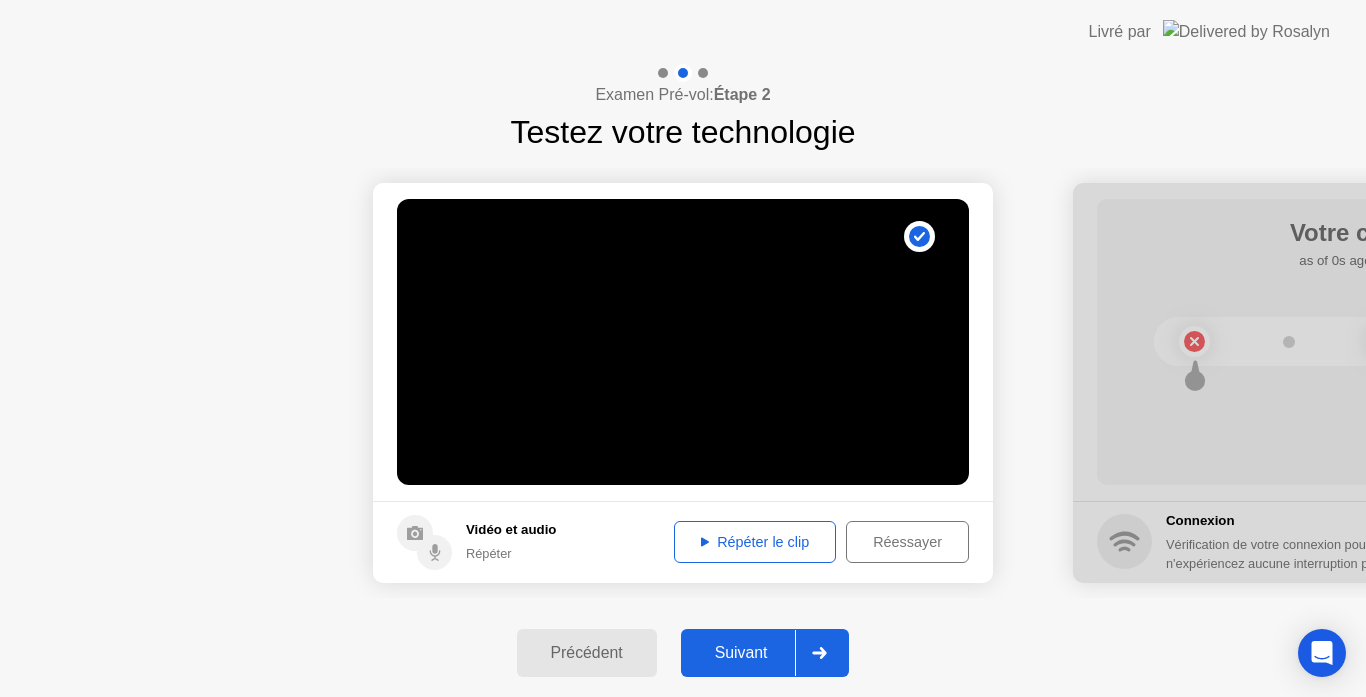 click on "Répéter le clip" 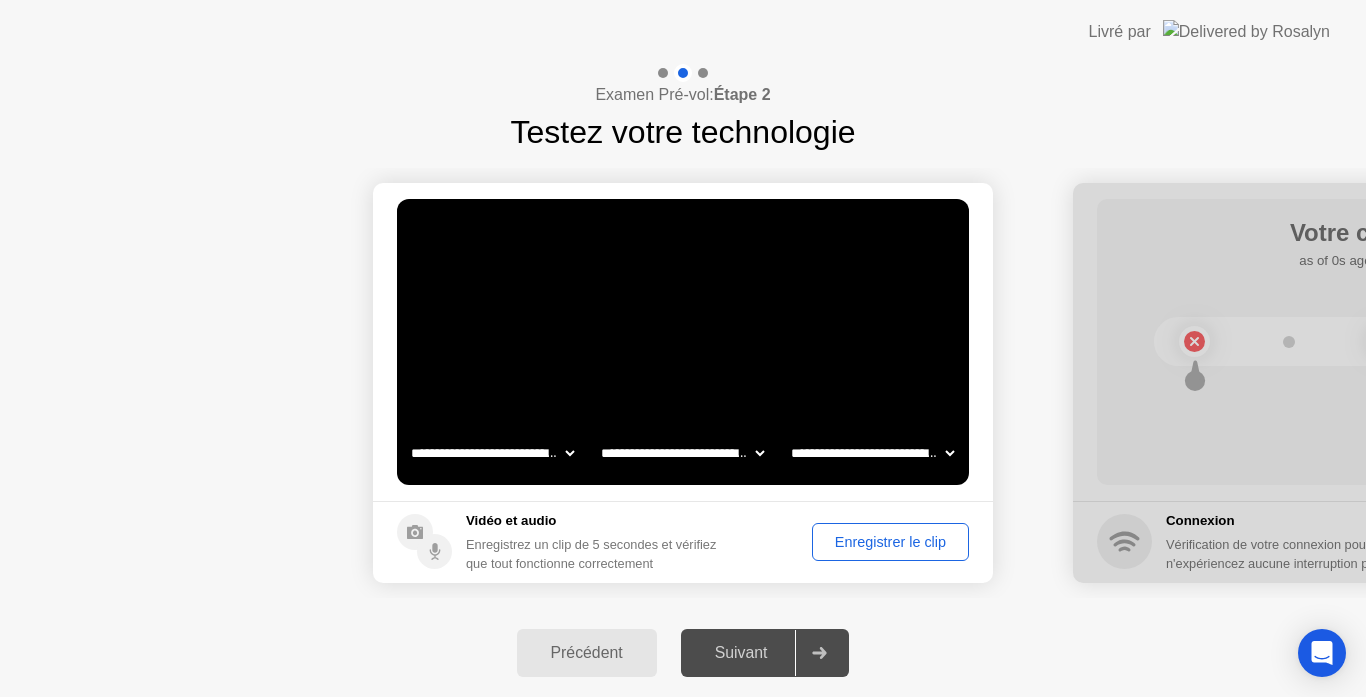 click on "Enregistrer le clip" 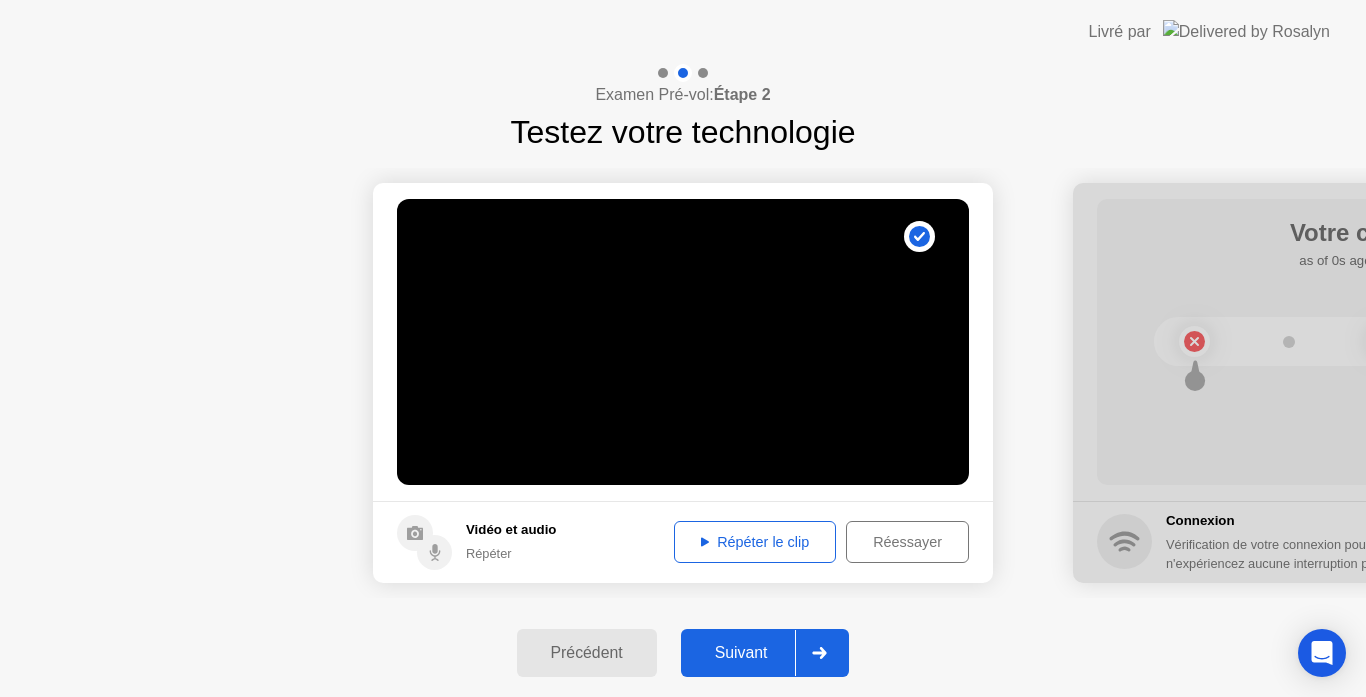 click on "Répéter le clip" 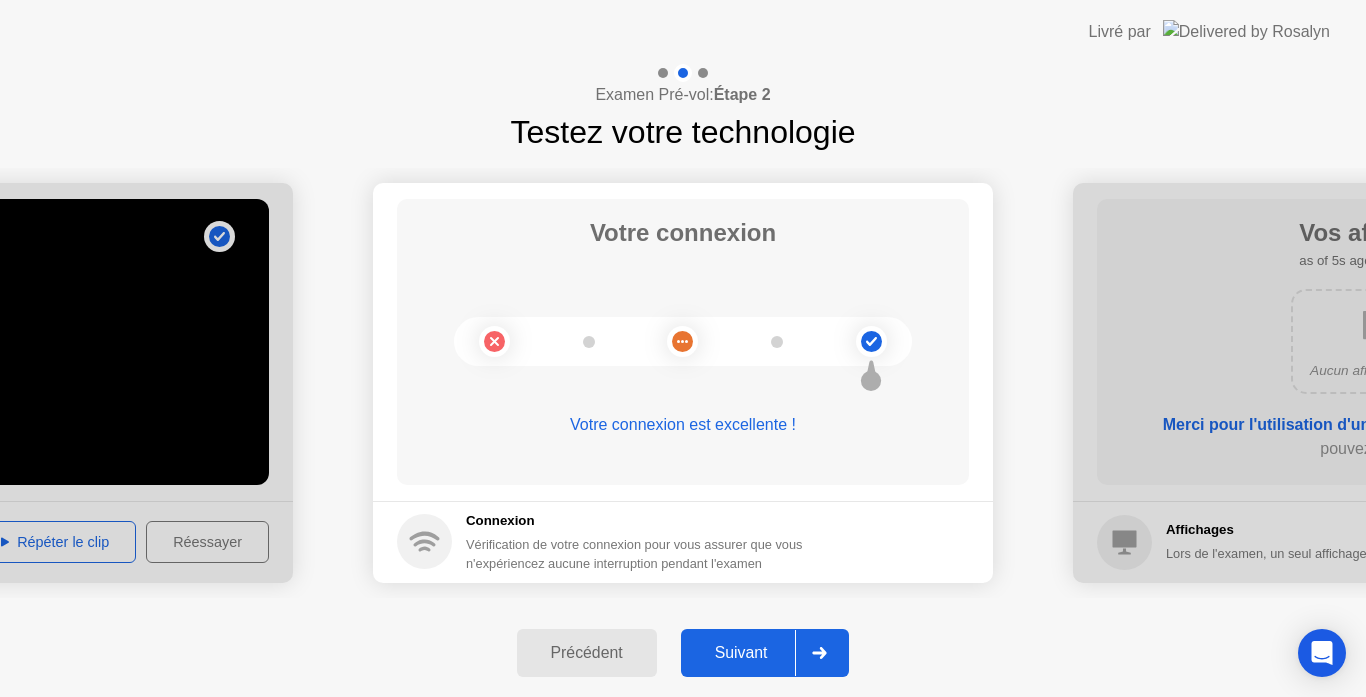 click on "Suivant" 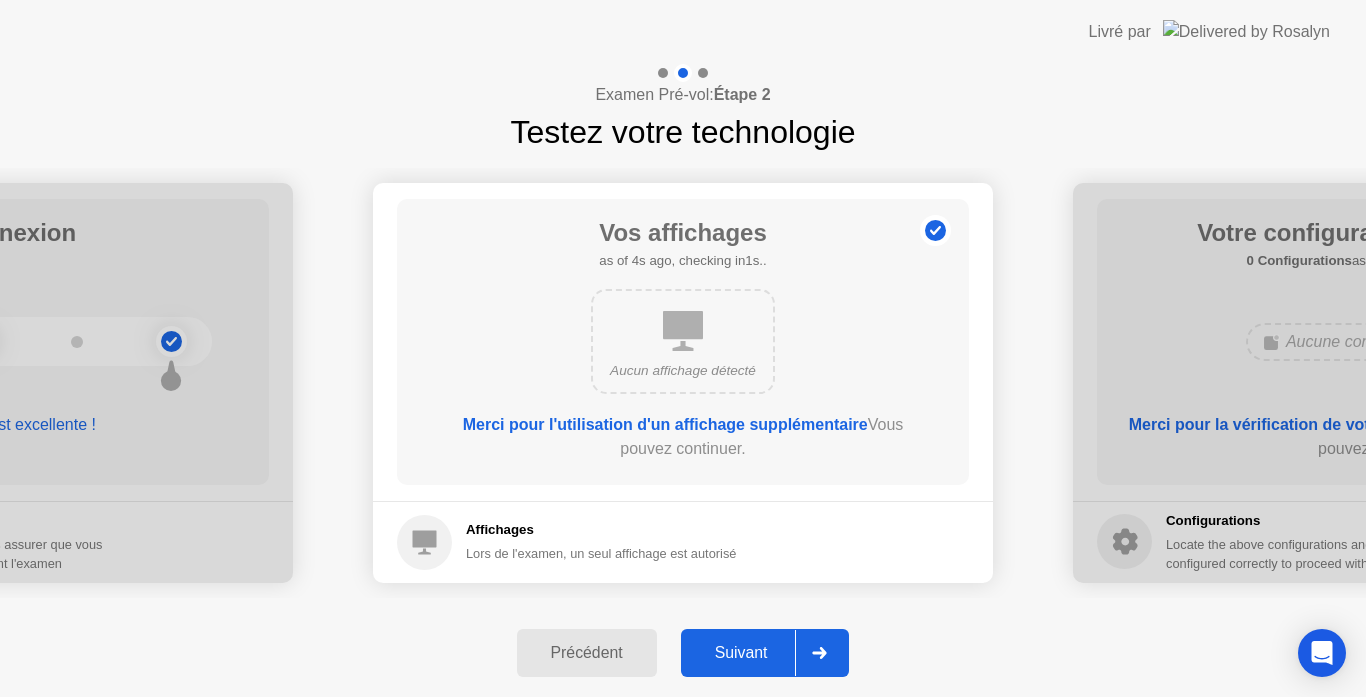 click on "Suivant" 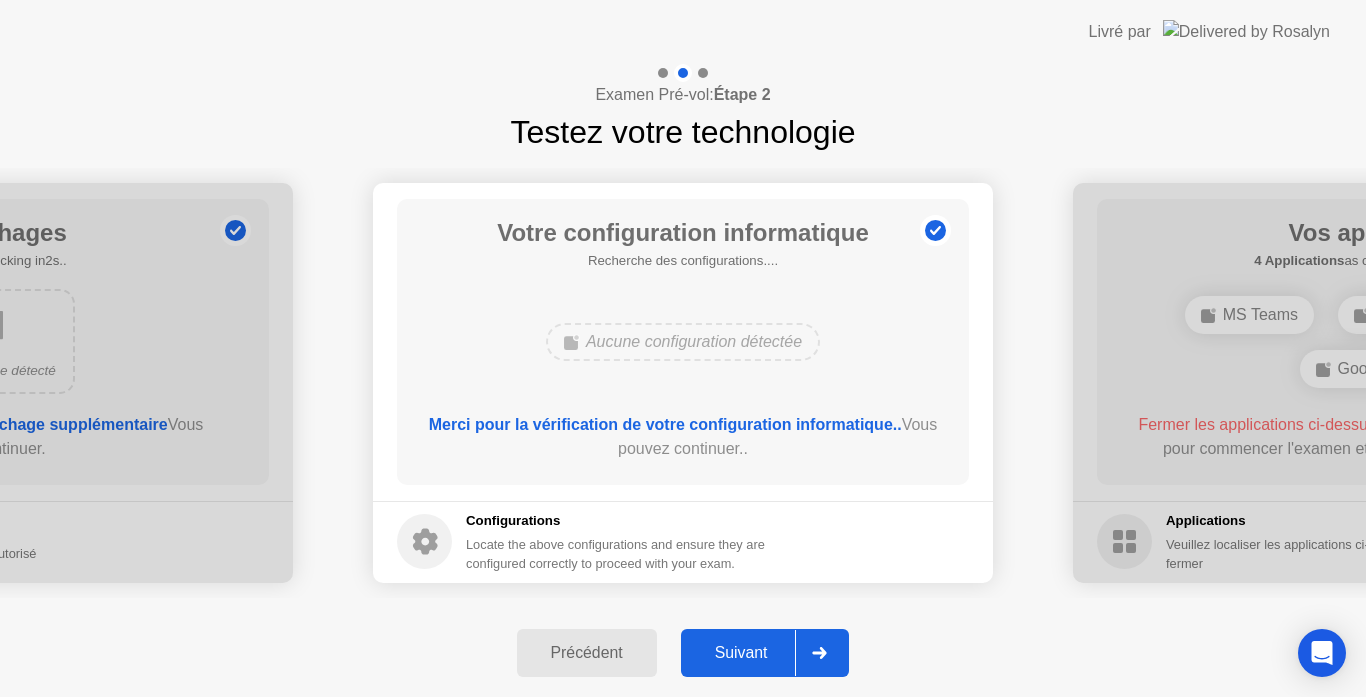 click on "Suivant" 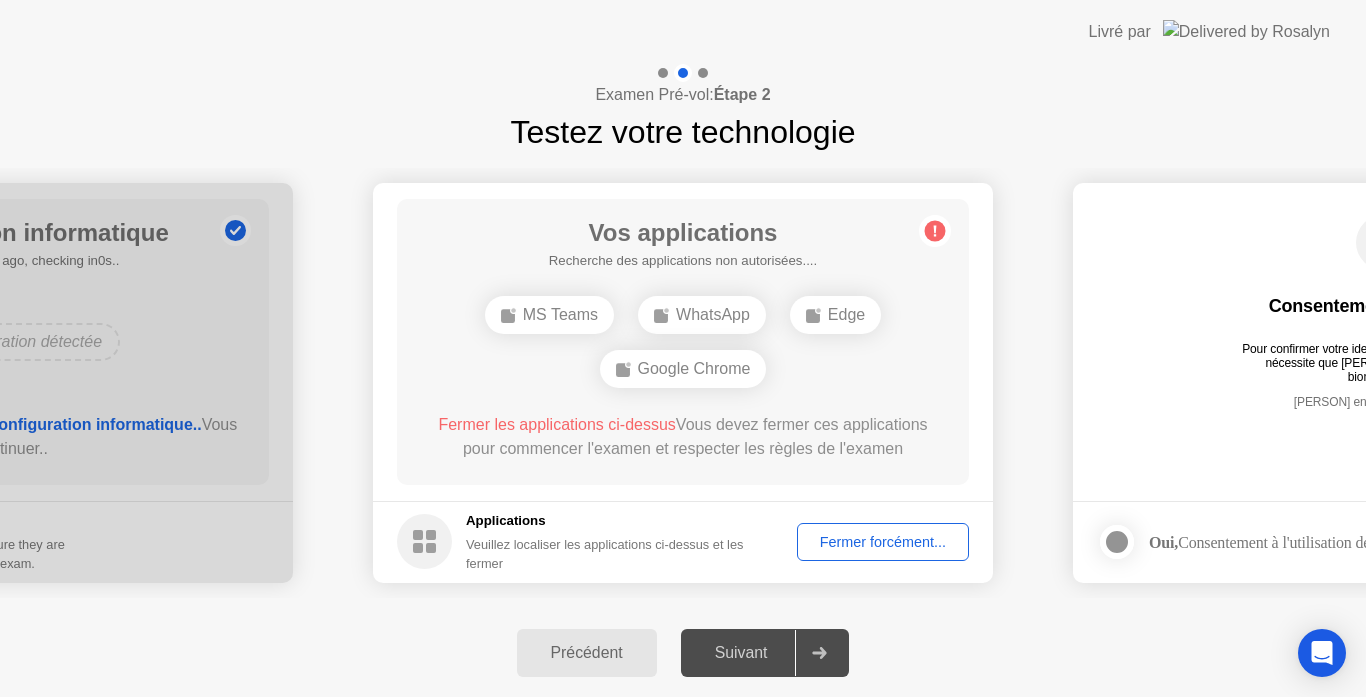 click on "Fermer forcément..." 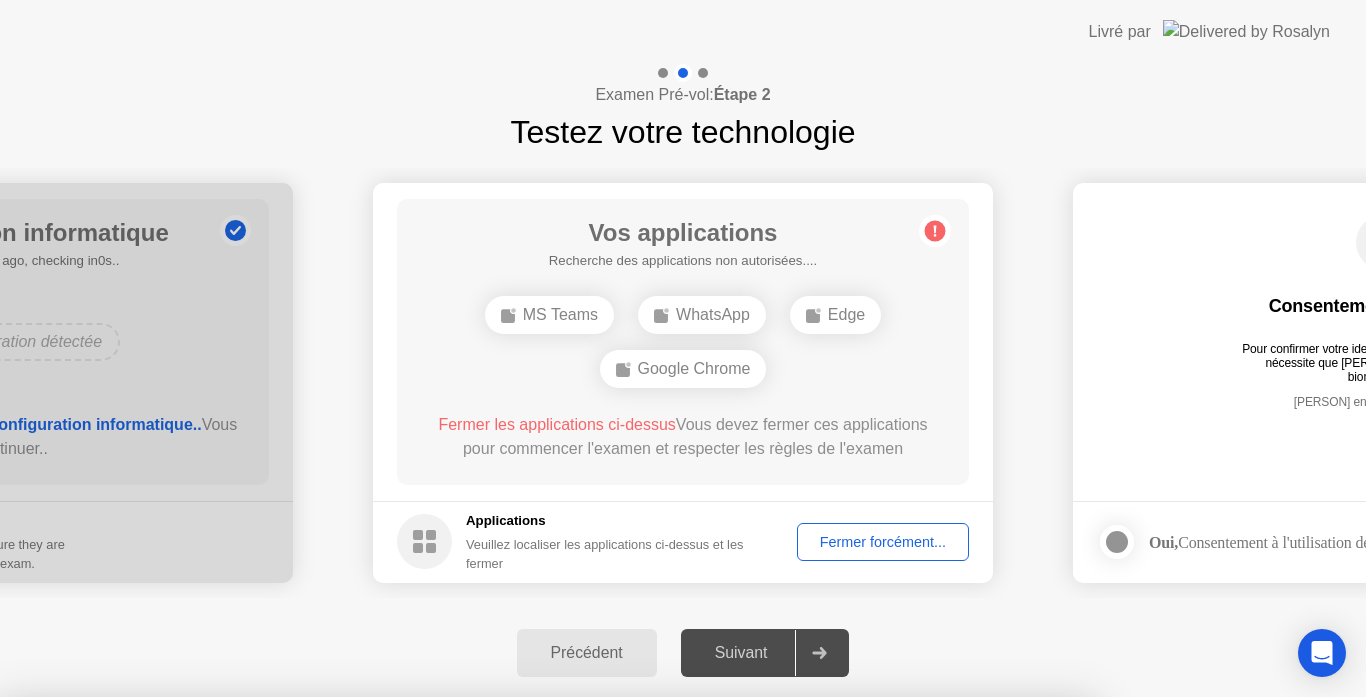 click on "Confirmer" at bounding box center (616, 1027) 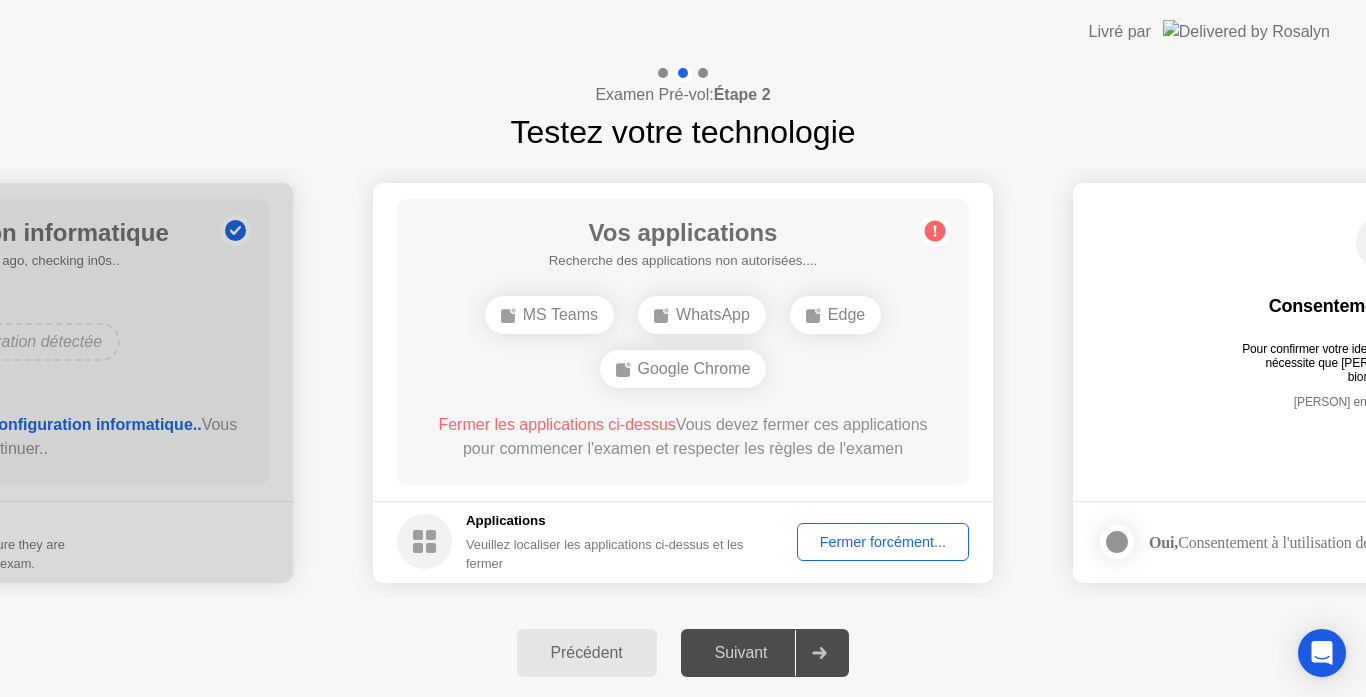 click on "Fermer forcément..." 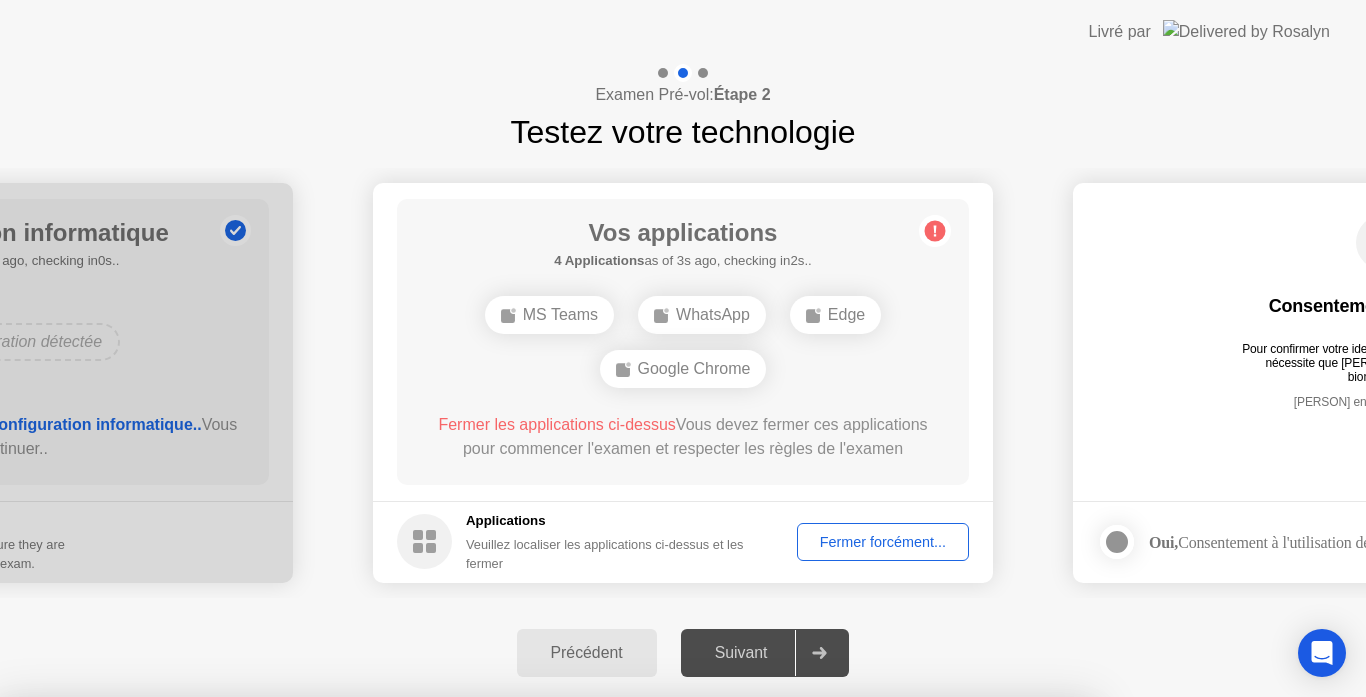 click on "Confirmer" at bounding box center [616, 1027] 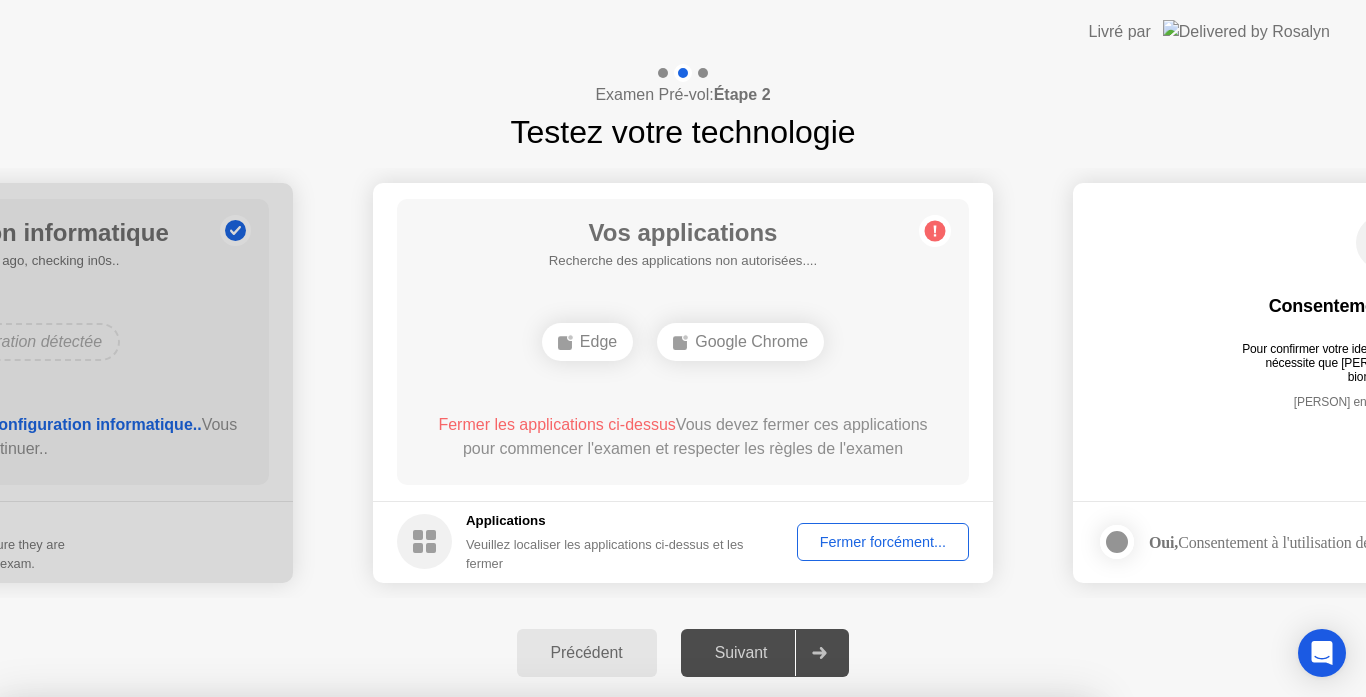click on "Fermer" at bounding box center [474, 935] 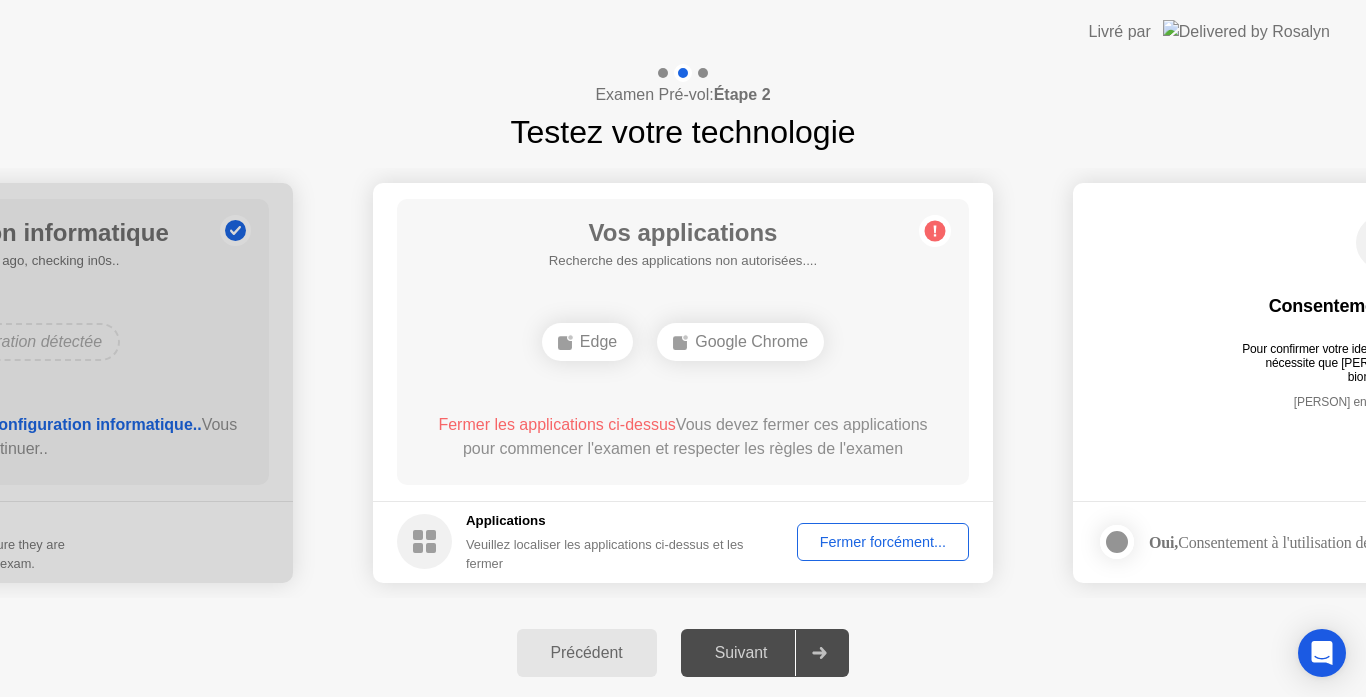click on "Fermer forcément..." 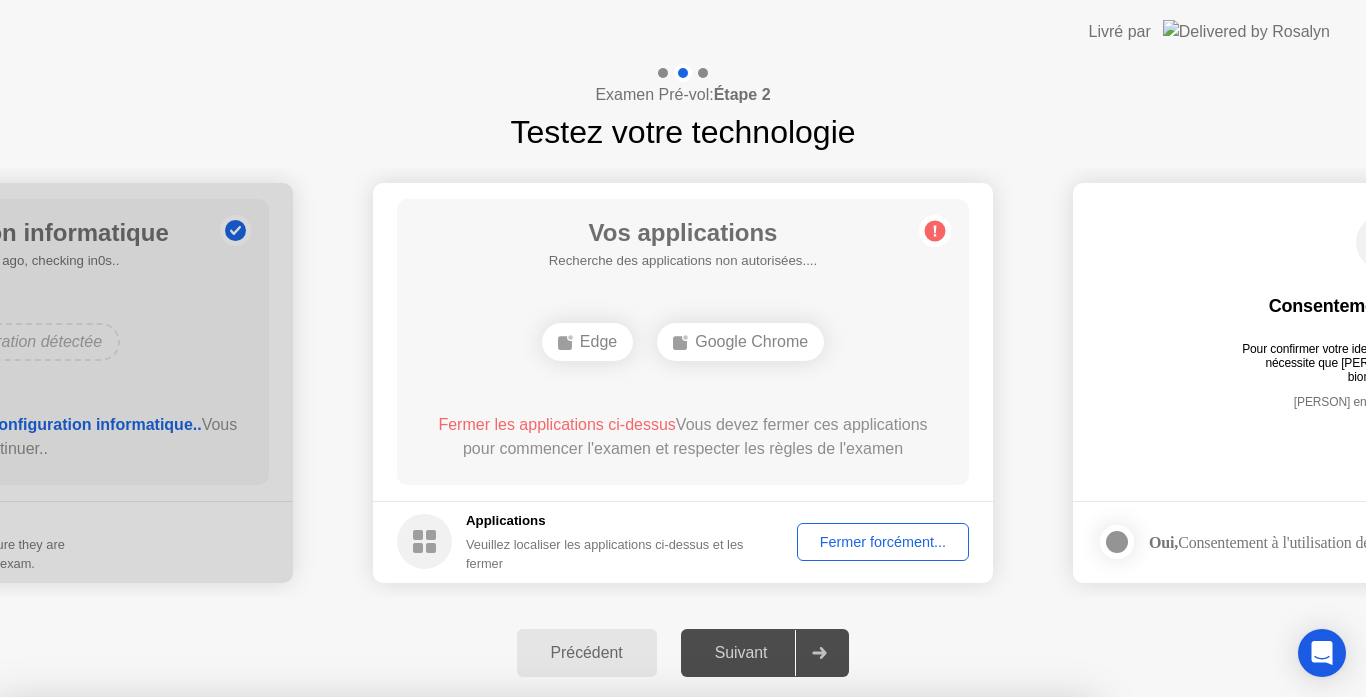 click on "Confirmer" at bounding box center (616, 973) 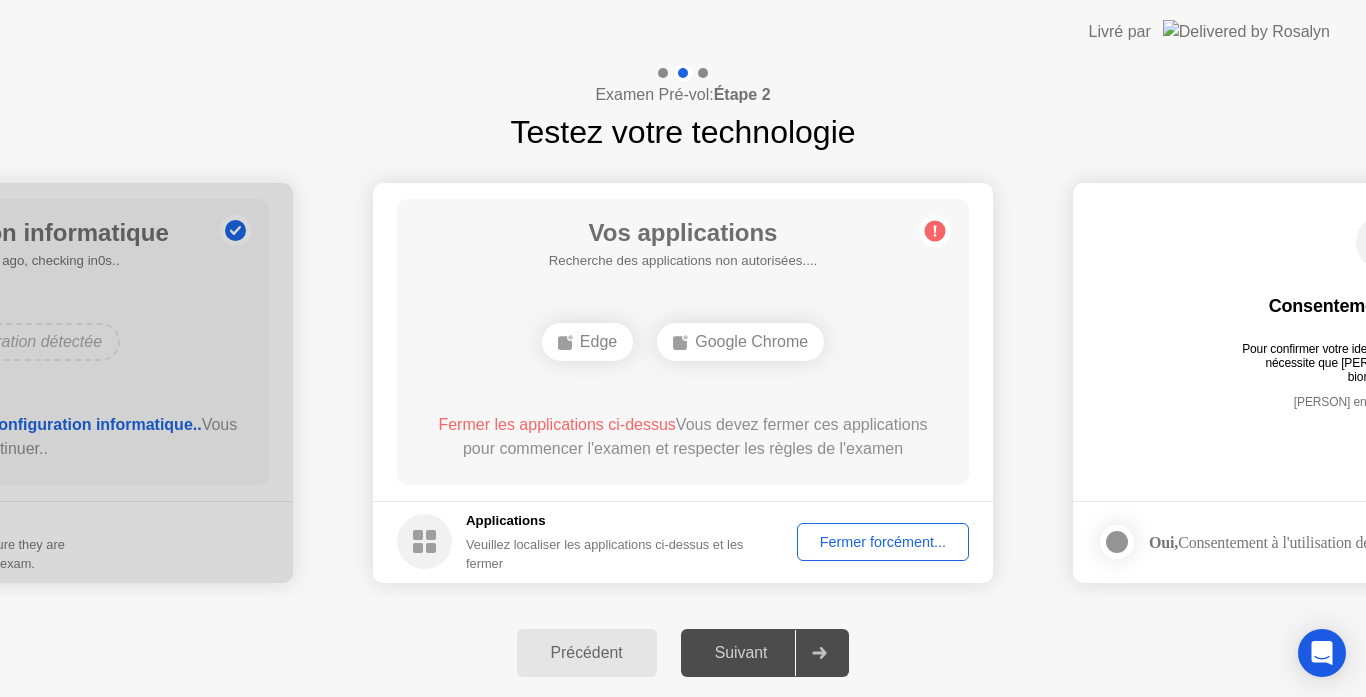 click on "Précédent" 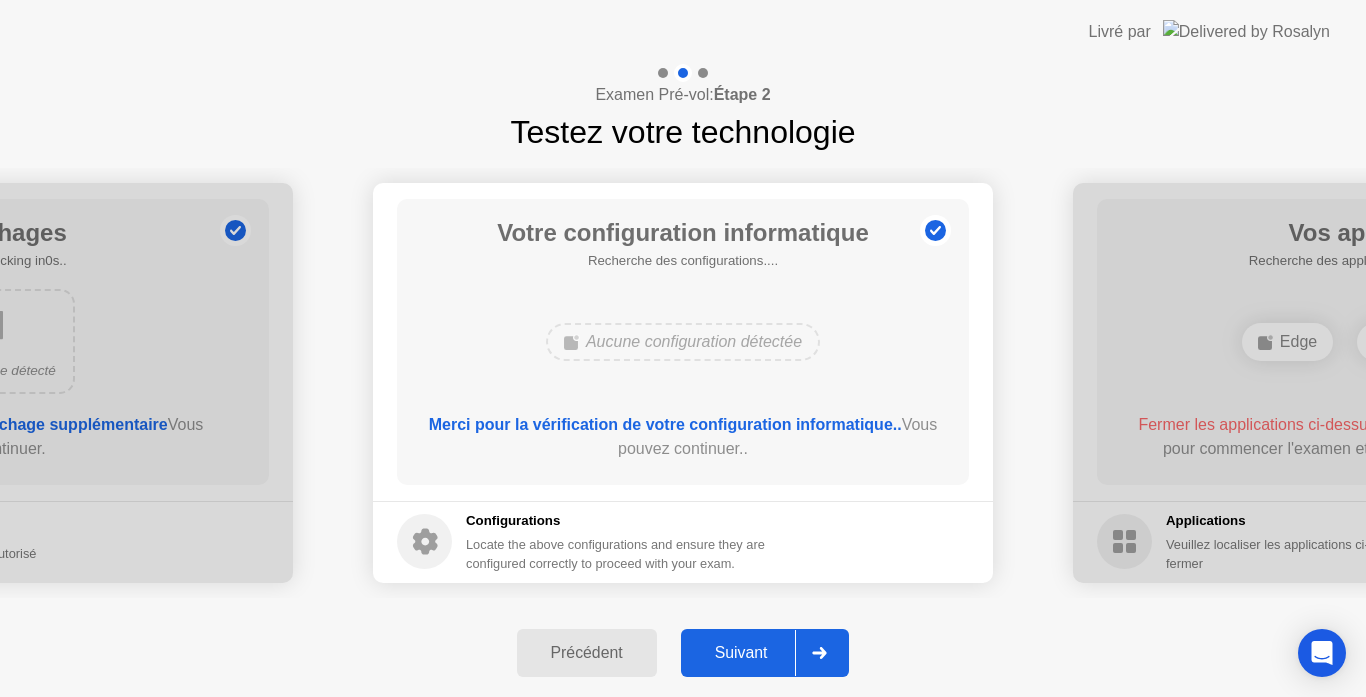 click on "Suivant" 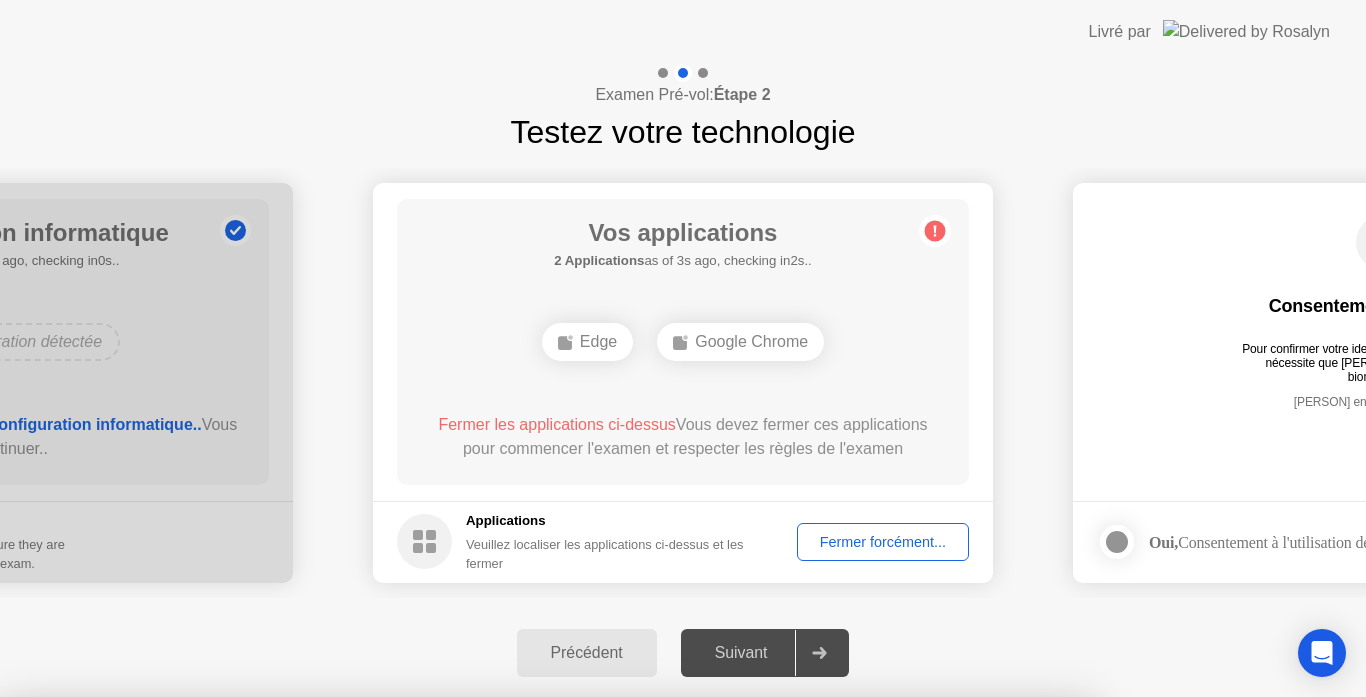 click on "Fermer" at bounding box center [474, 935] 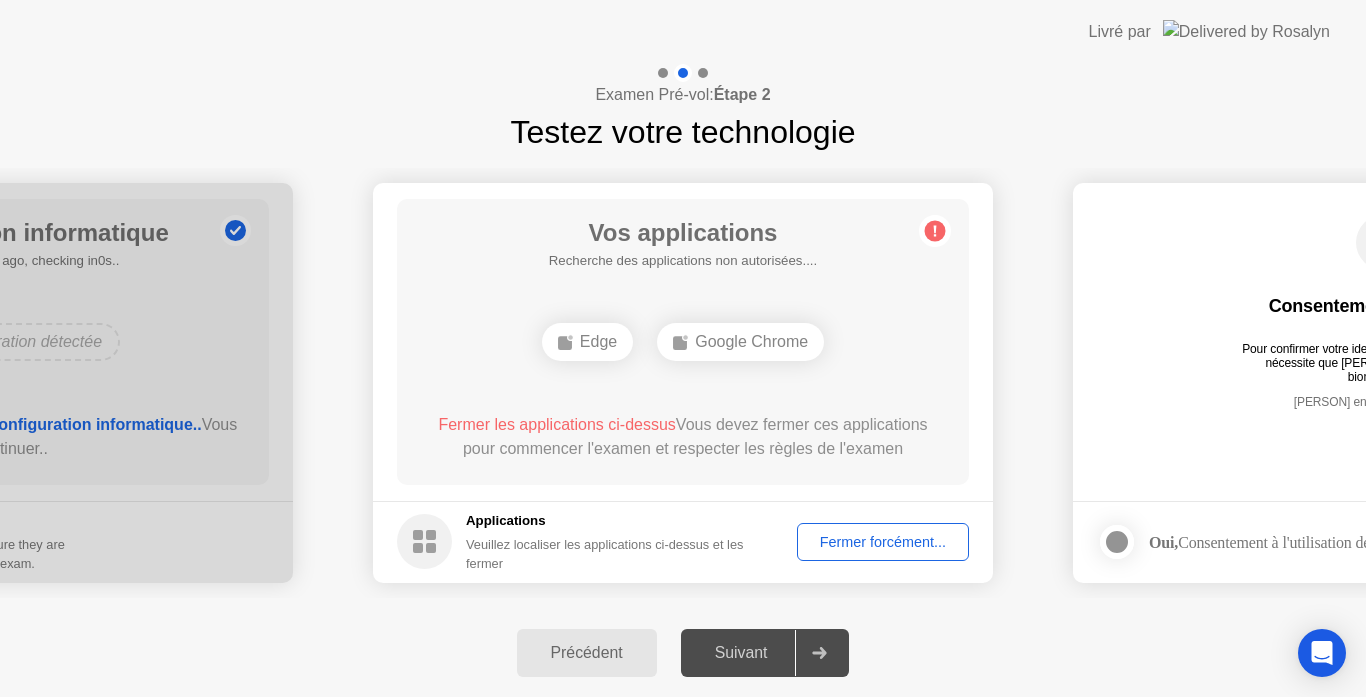 click on "Fermer forcément..." 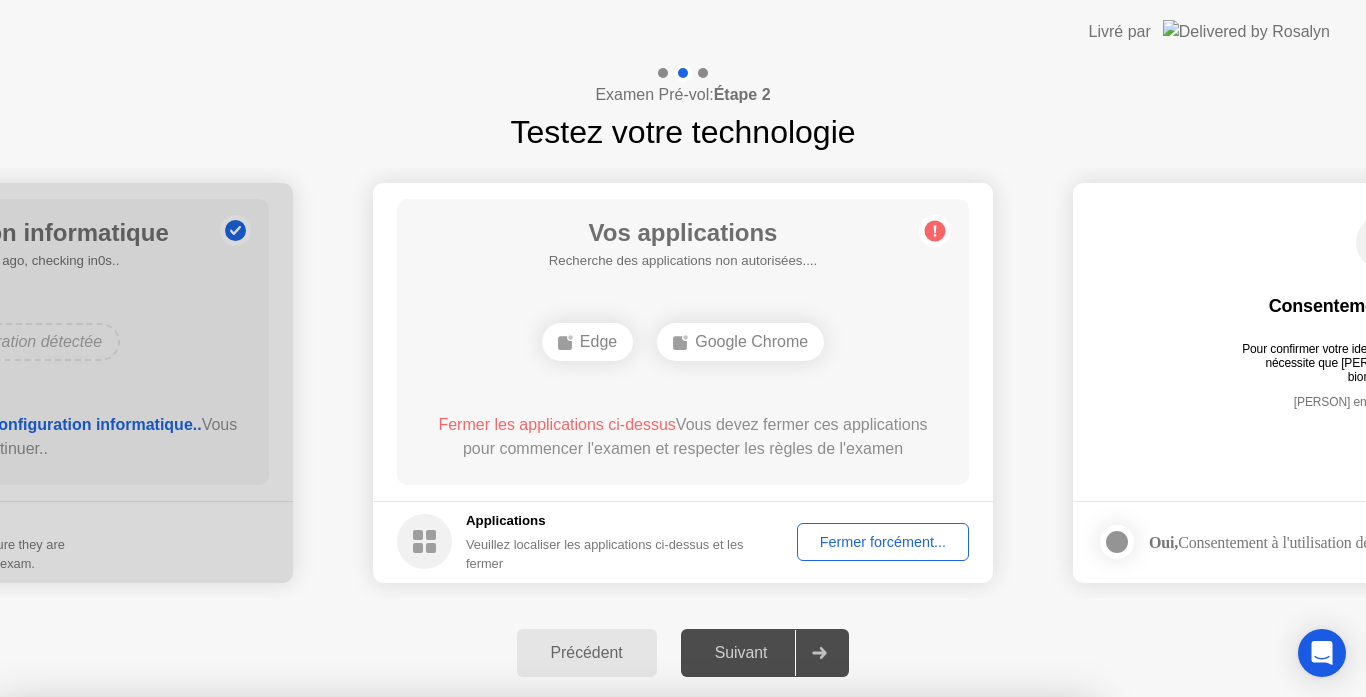click on "Confirmer" at bounding box center (616, 973) 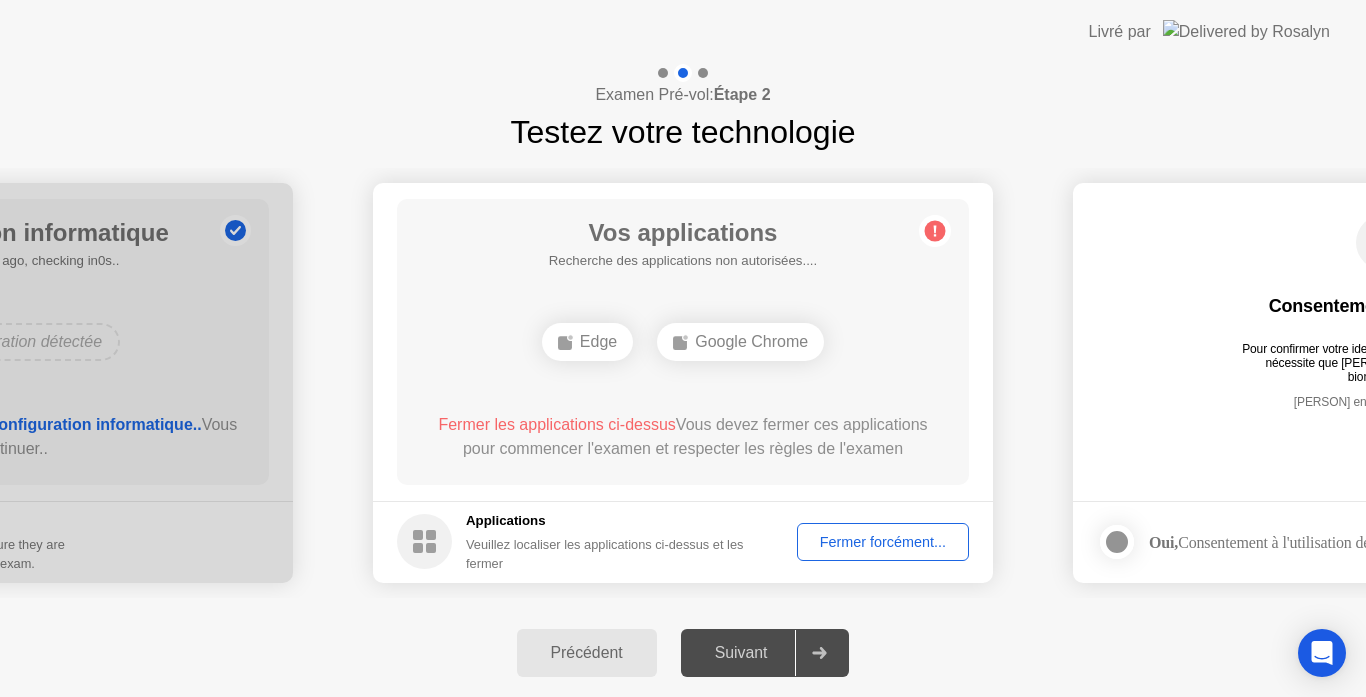 click on "Fermer forcément..." 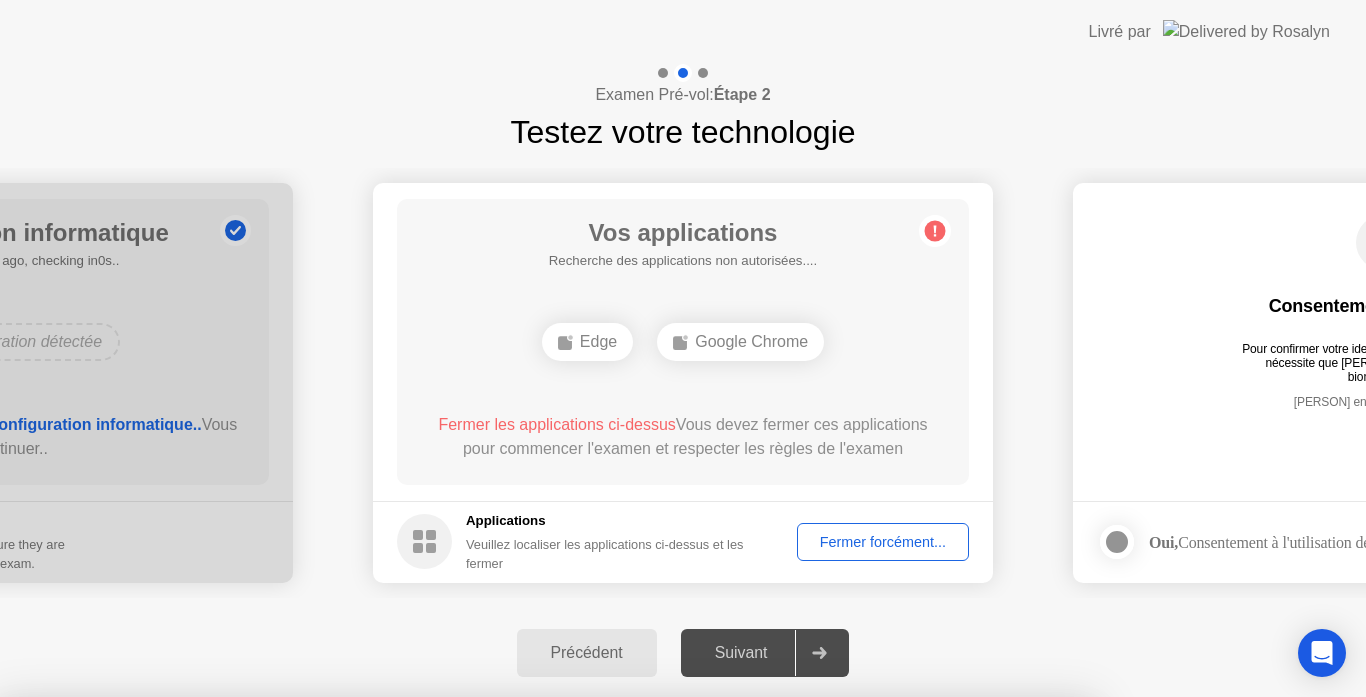 click on "Confirmer" at bounding box center [616, 973] 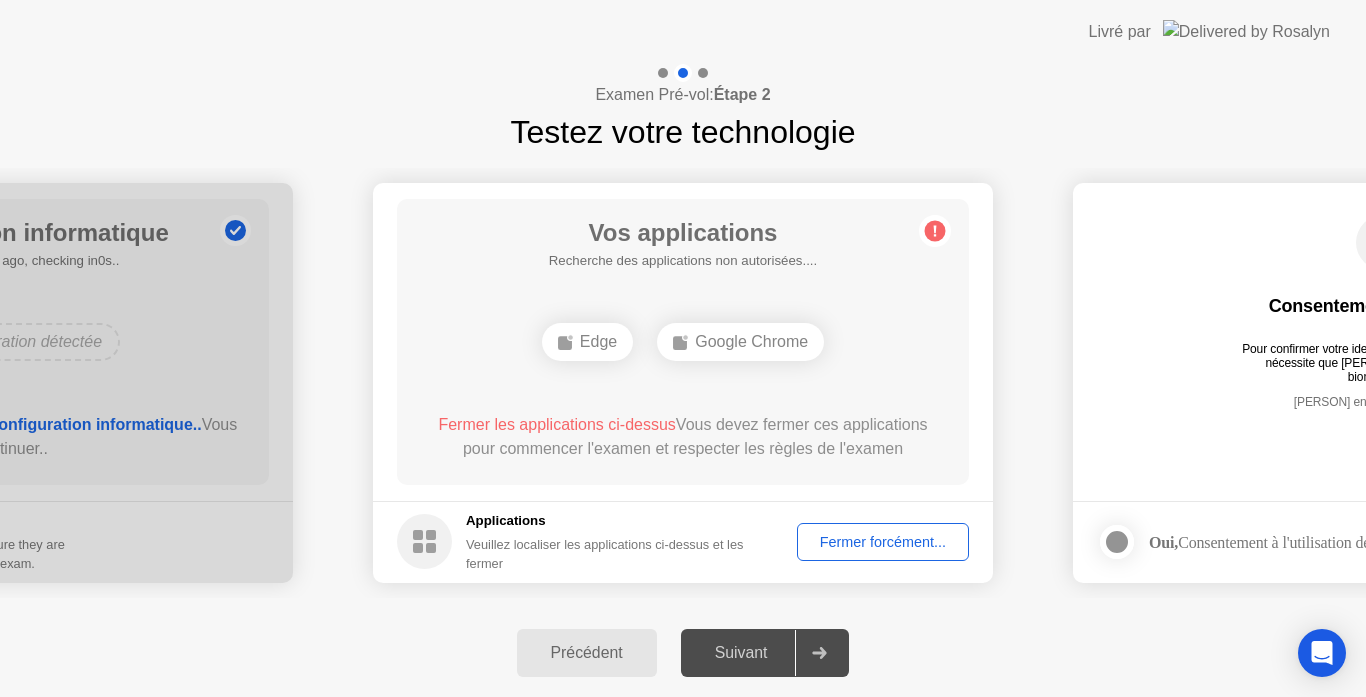 click on "Précédent" 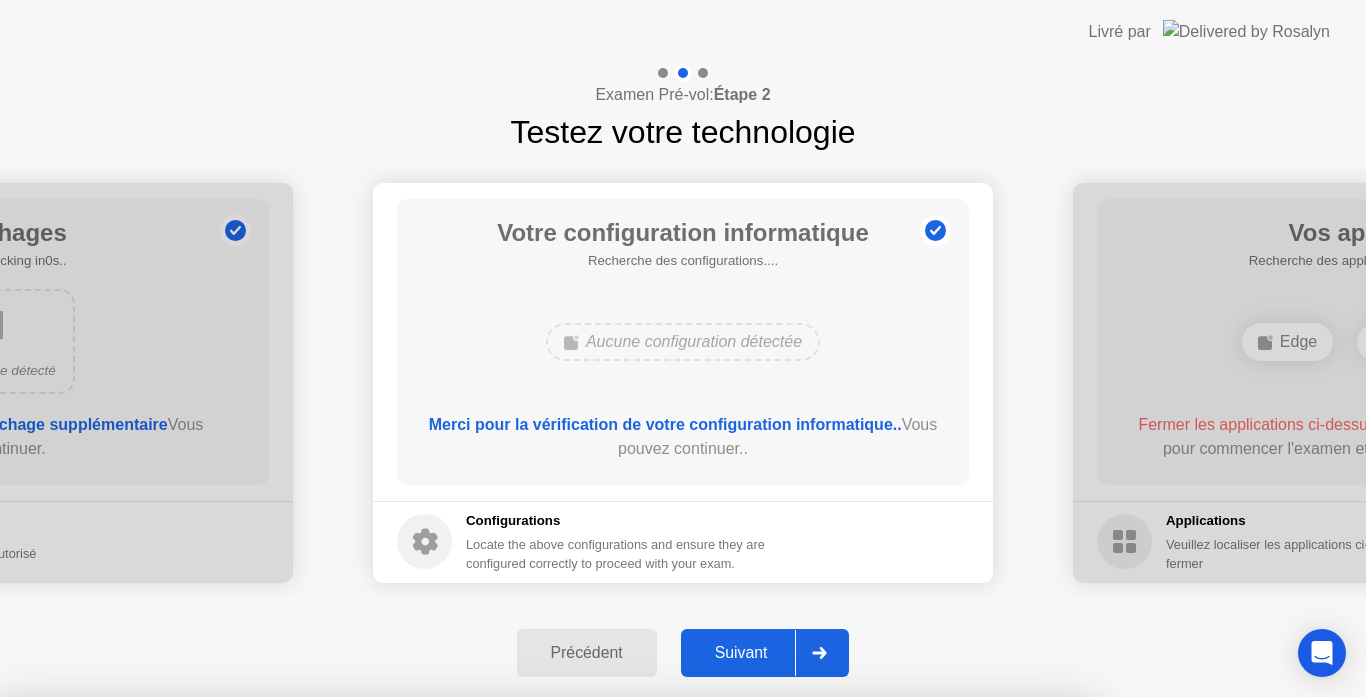 click on "Lire plus" at bounding box center (615, 935) 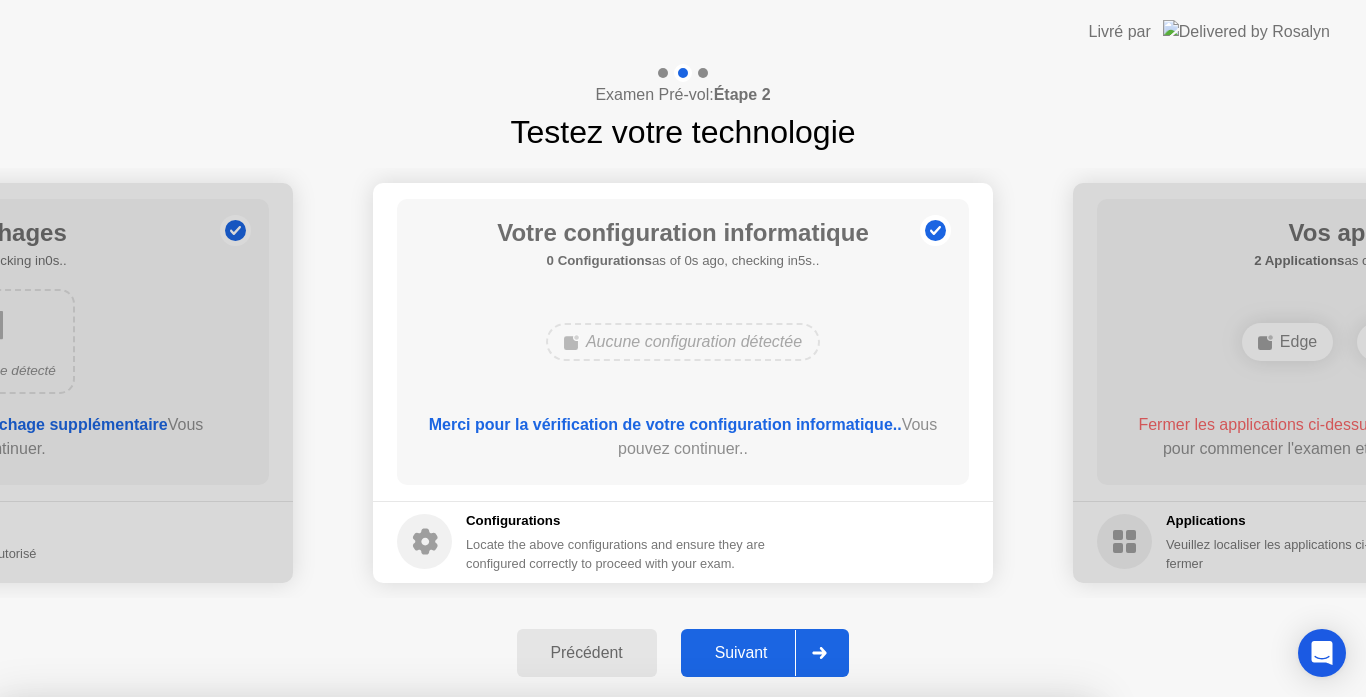 click on "Fermer" at bounding box center (488, 1192) 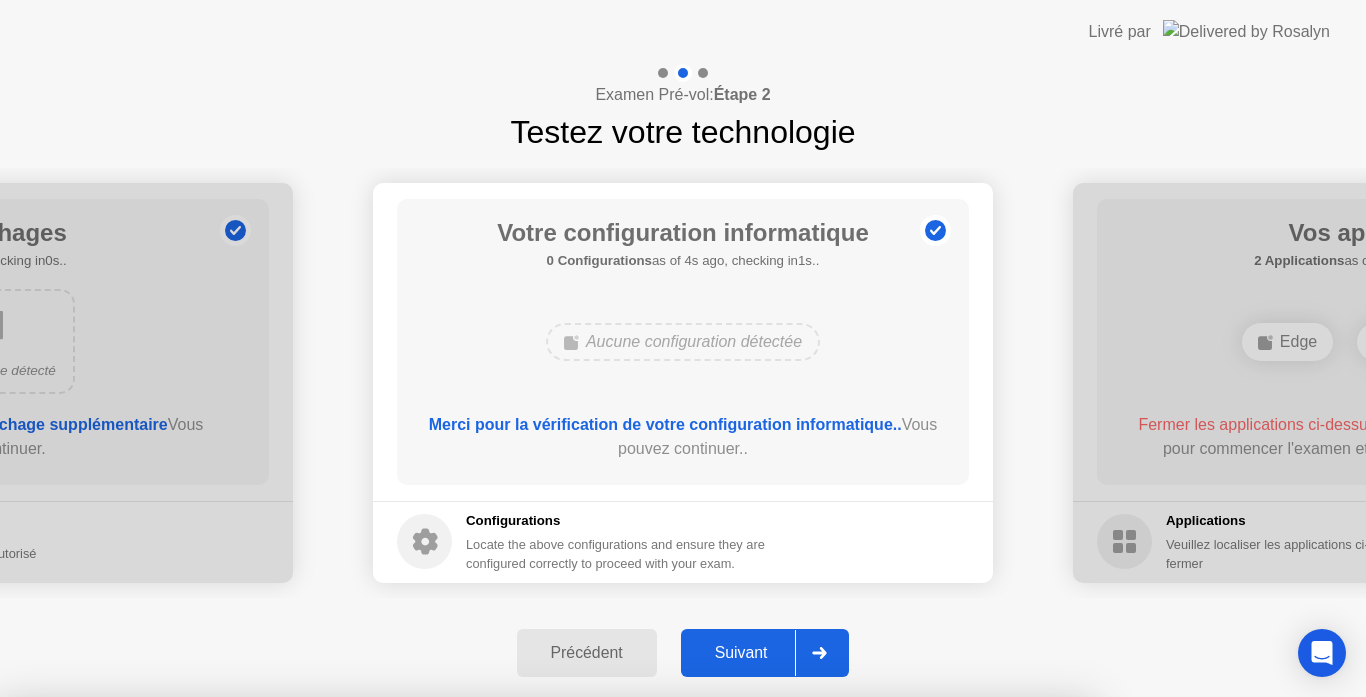 click on "Fermer" at bounding box center [474, 935] 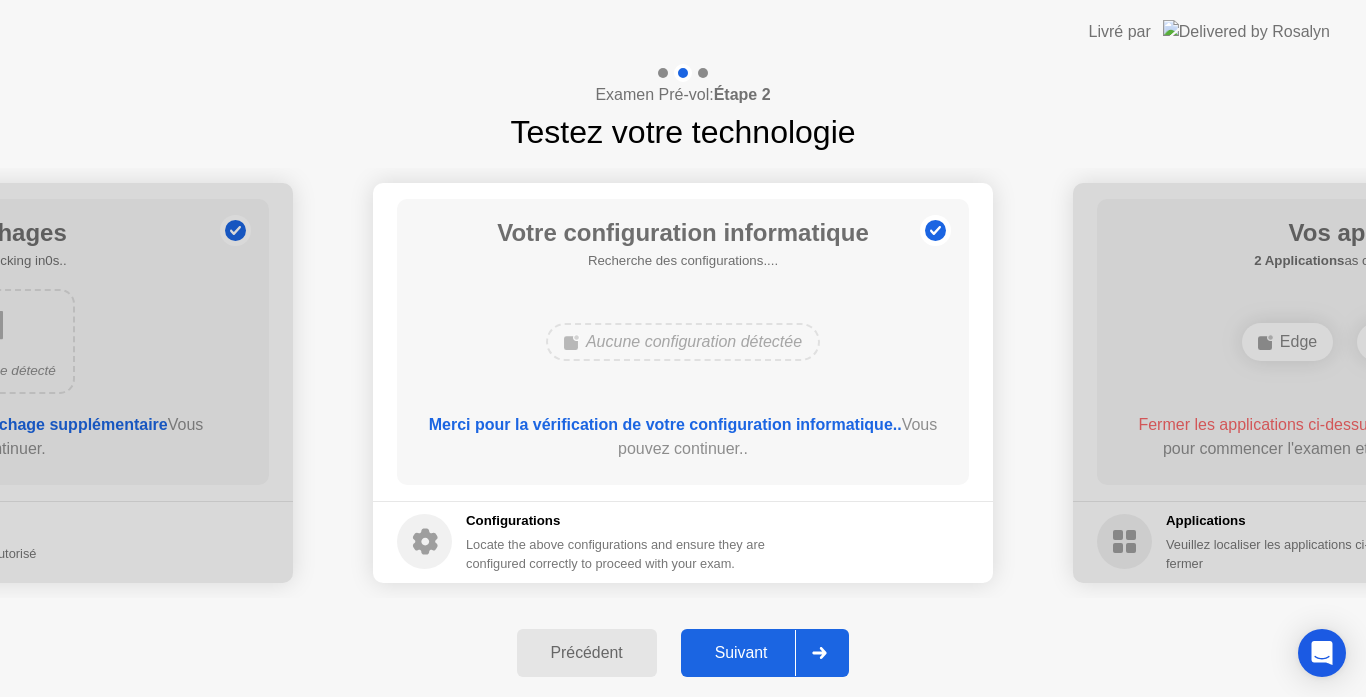 click on "Merci pour la vérification de votre configuration informatique..  Vous pouvez continuer.." 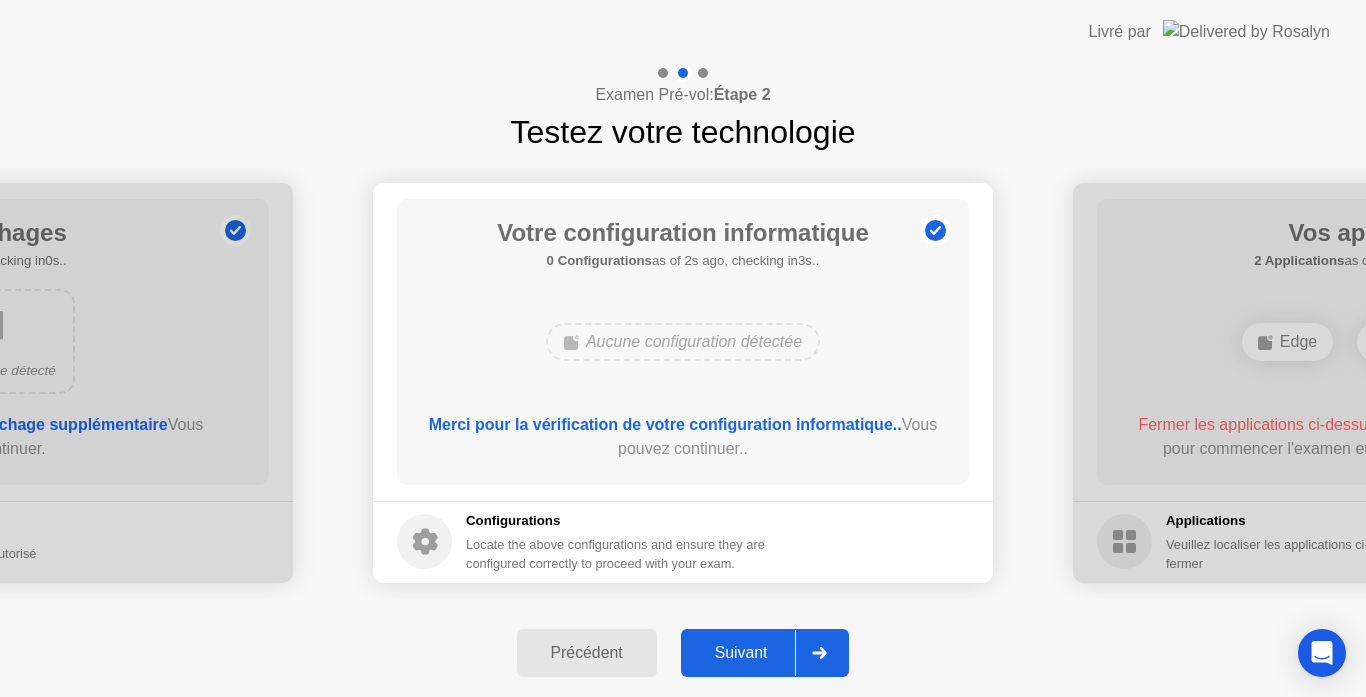 click on "Merci pour la vérification de votre configuration informatique..  Vous pouvez continuer.." 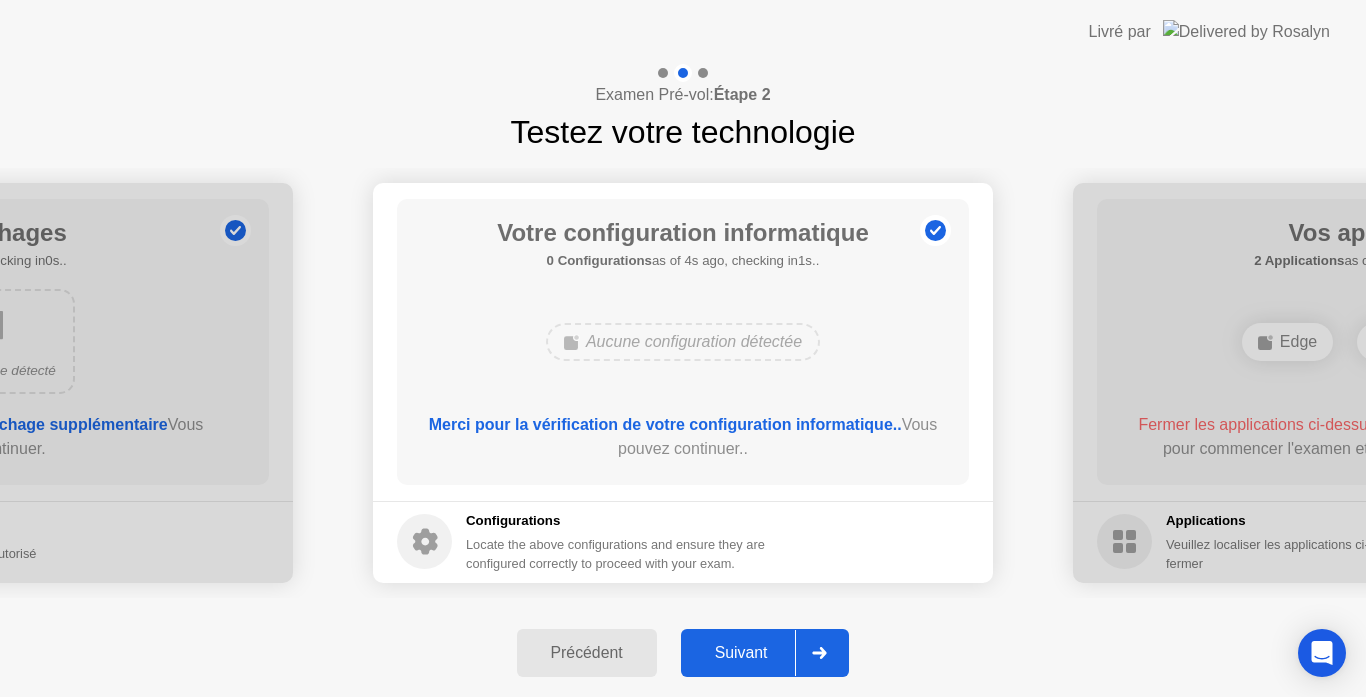 click on "Merci pour la vérification de votre configuration informatique..  Vous pouvez continuer.." 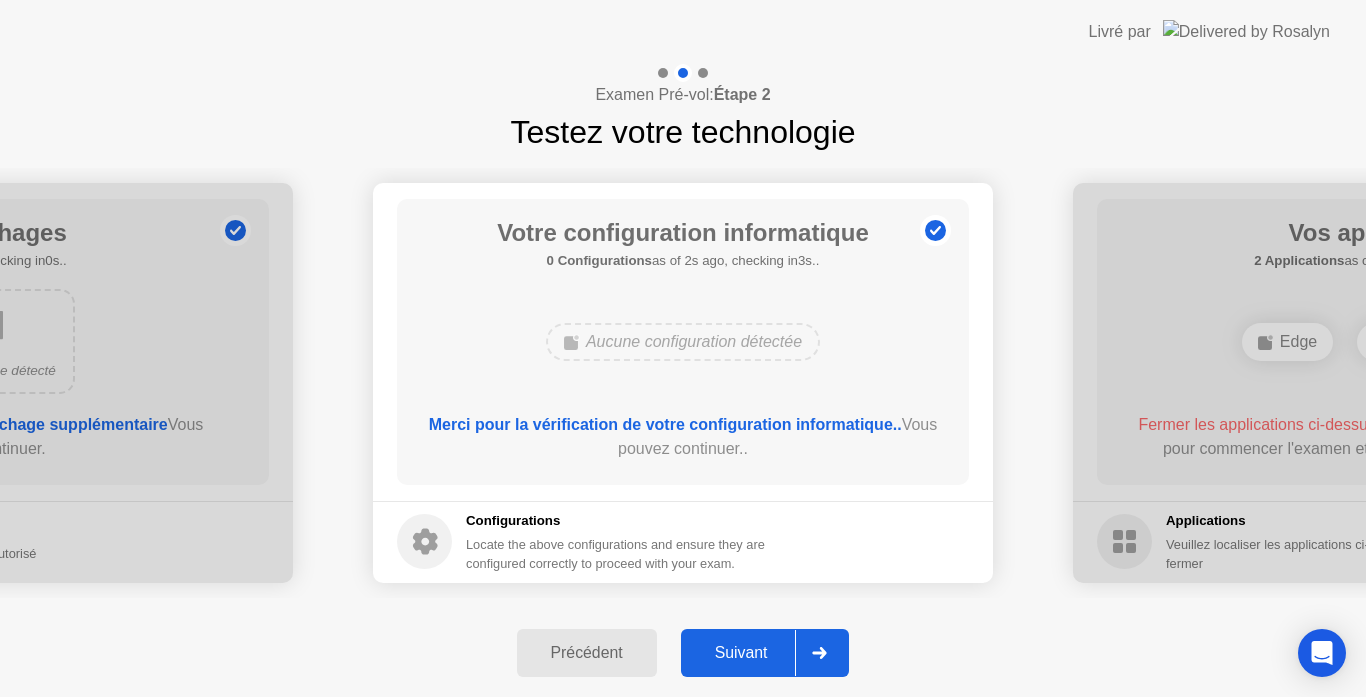 click on "Votre configuration informatique 0 Configurations  as of 2s ago, checking in3s..  Aucune configuration détectée  Merci pour la vérification de votre configuration informatique..  Vous pouvez continuer.." 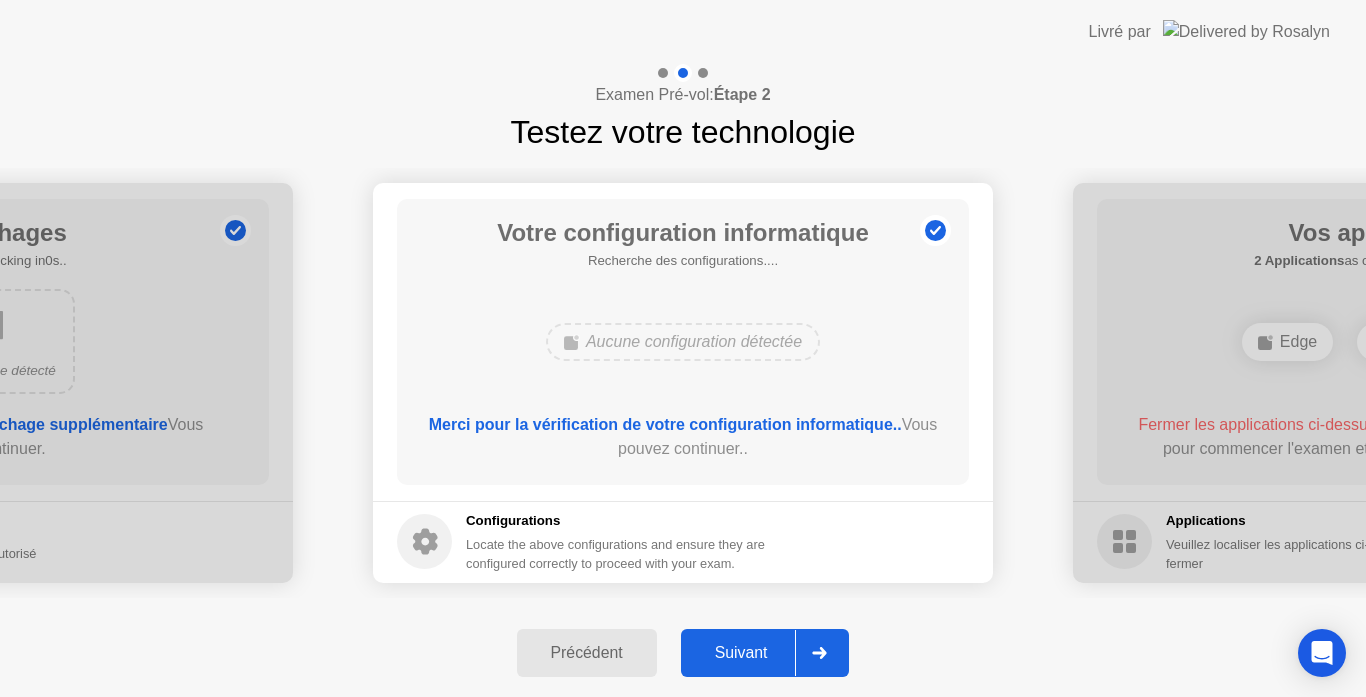 click on "Votre configuration informatique  Recherche des configurations....  Aucune configuration détectée  Merci pour la vérification de votre configuration informatique..  Vous pouvez continuer.." 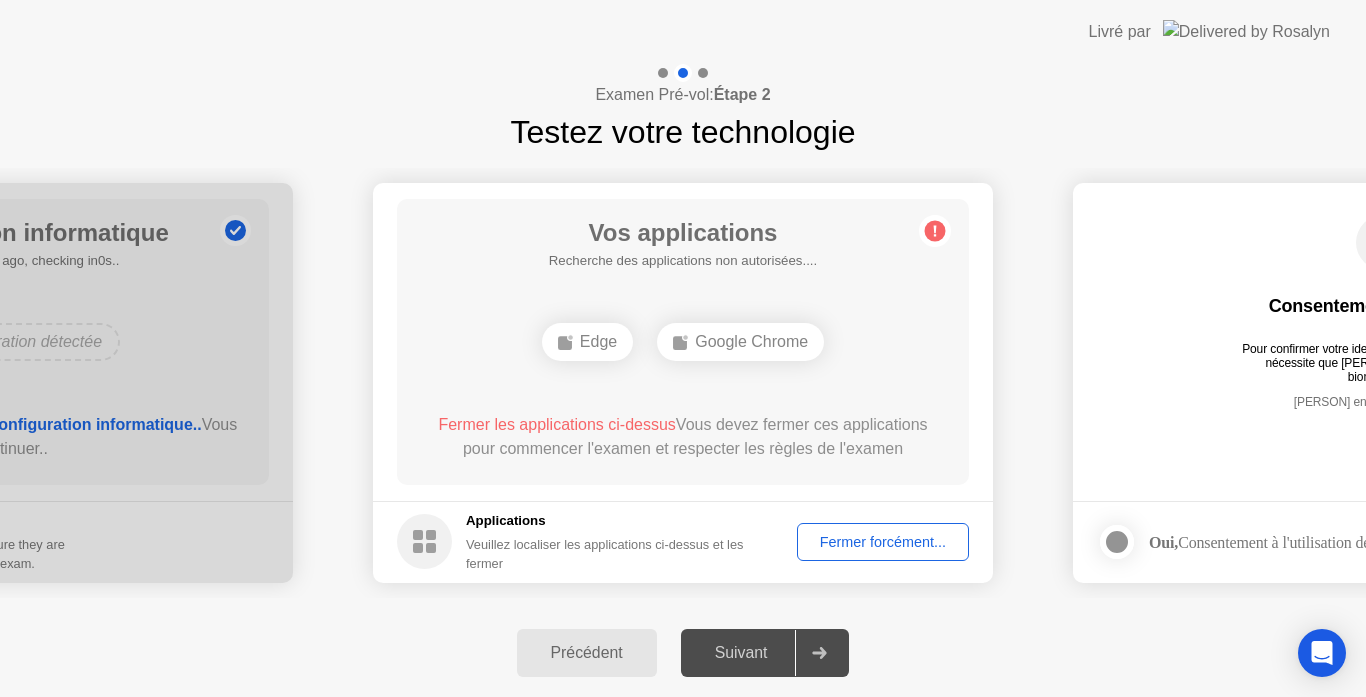 click on "Fermer forcément..." 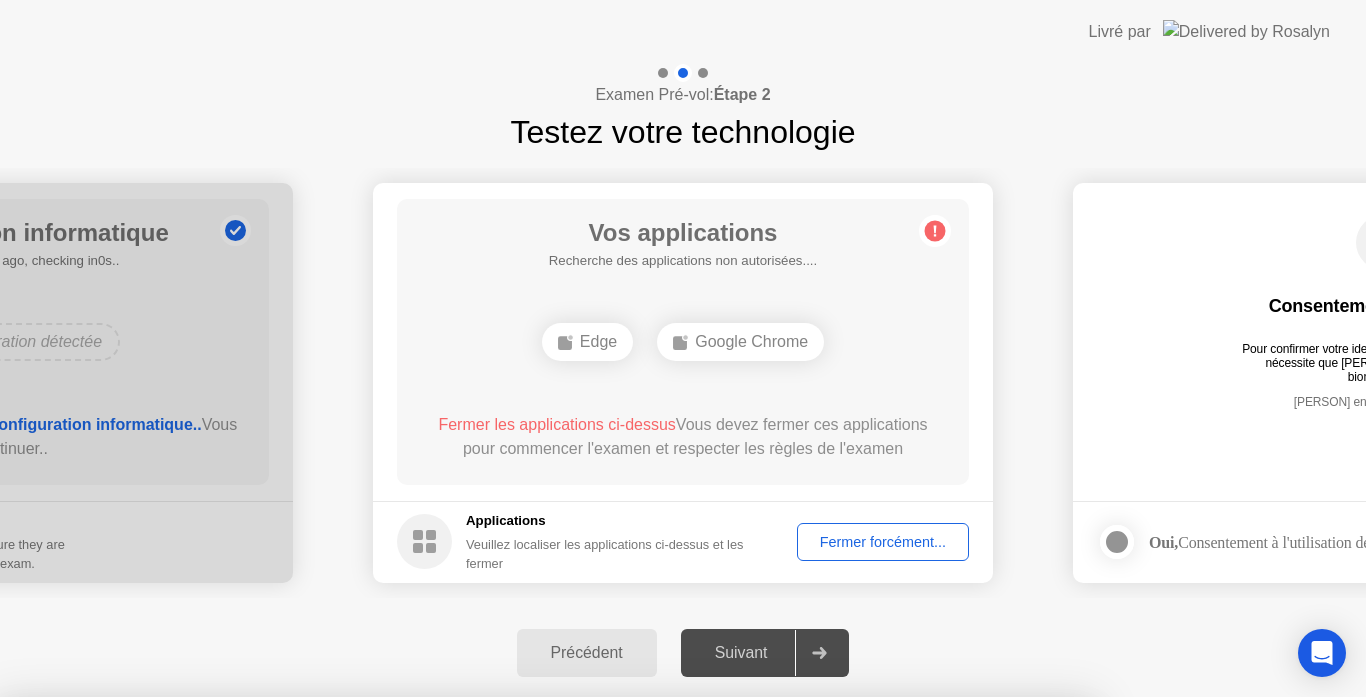 click on "Confirmer" at bounding box center [616, 973] 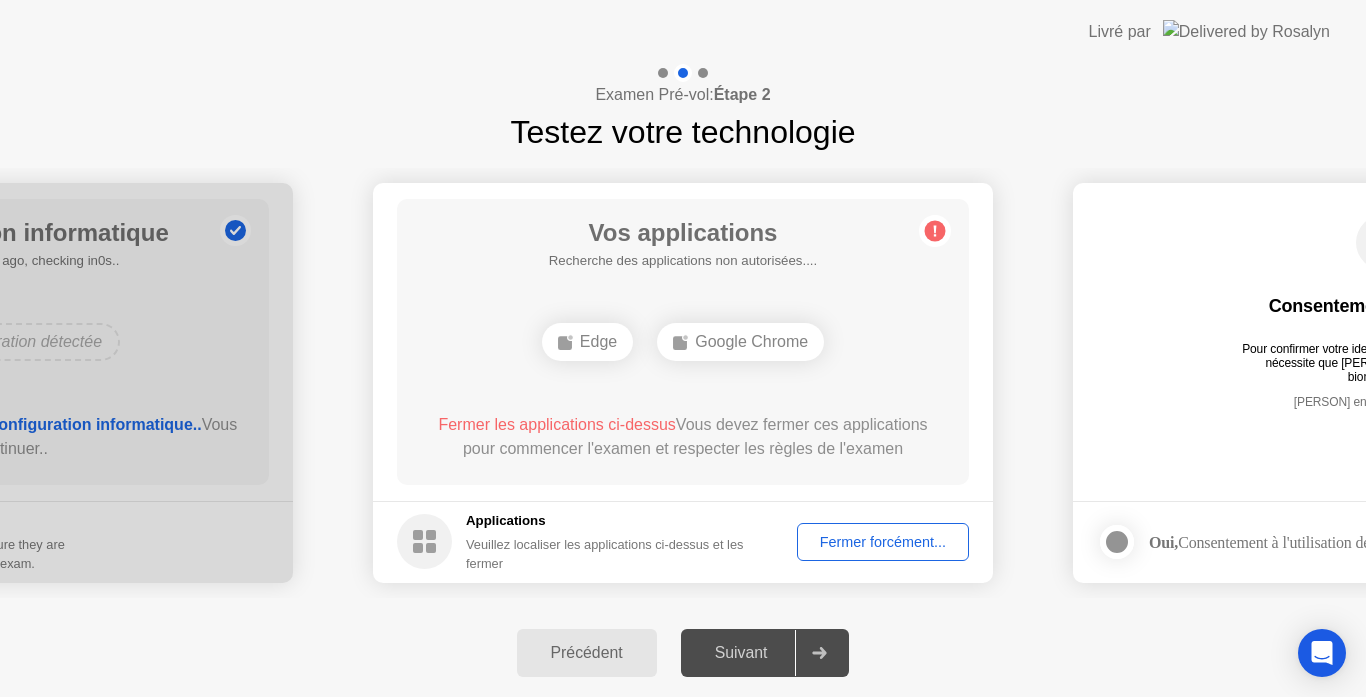click on "Fermer les applications ci-dessus  Vous devez fermer ces applications pour commencer l'examen et respecter les règles de l'examen" 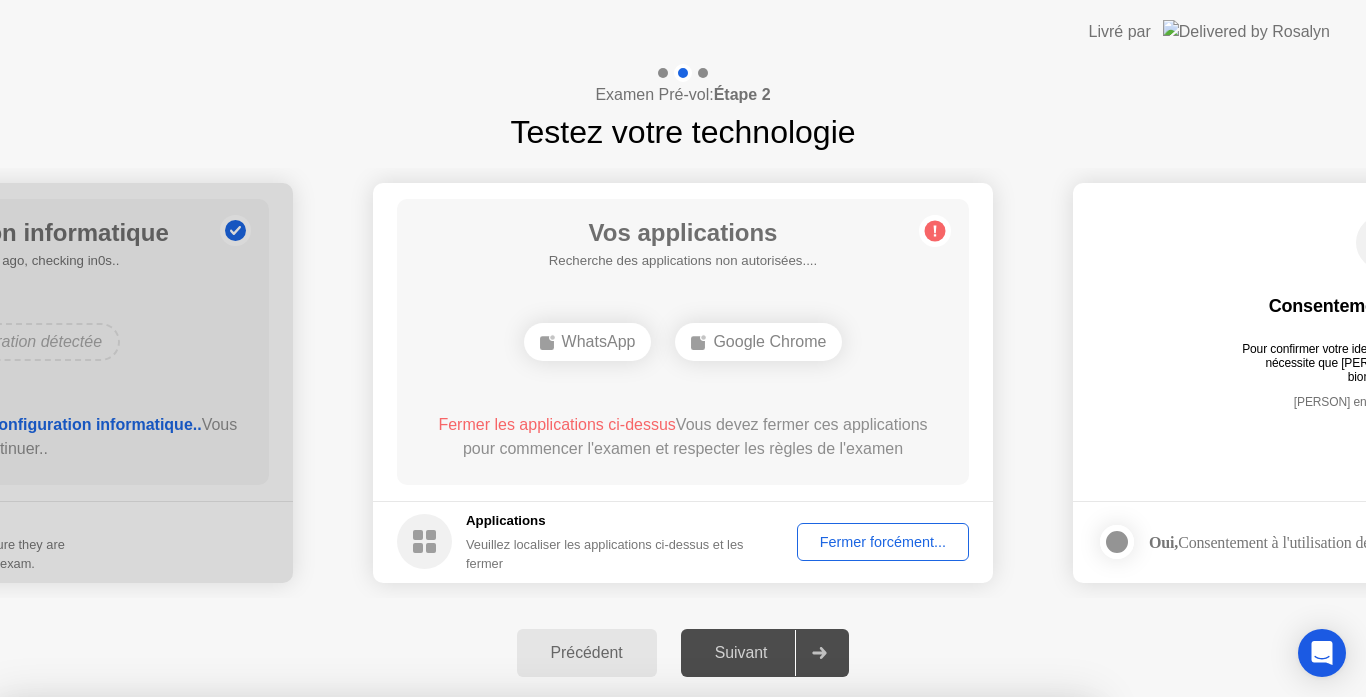 click on "Fermer" at bounding box center [474, 935] 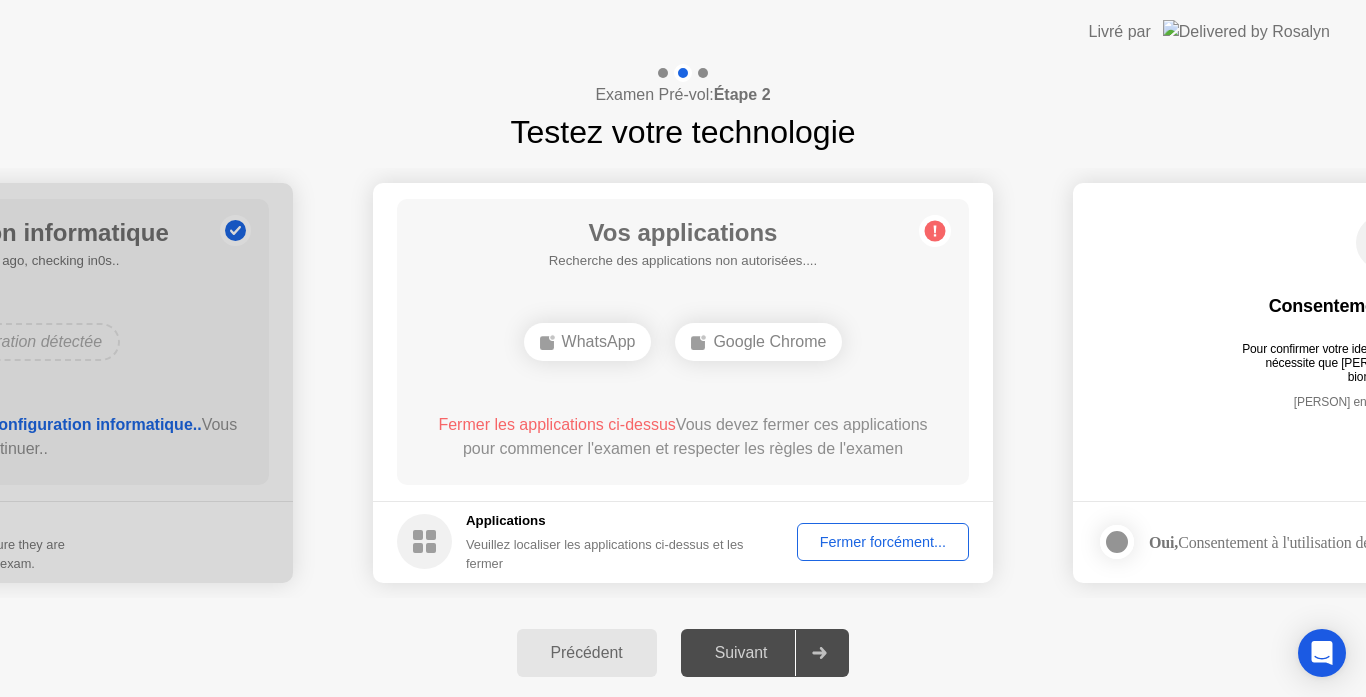 click on "Fermer forcément..." 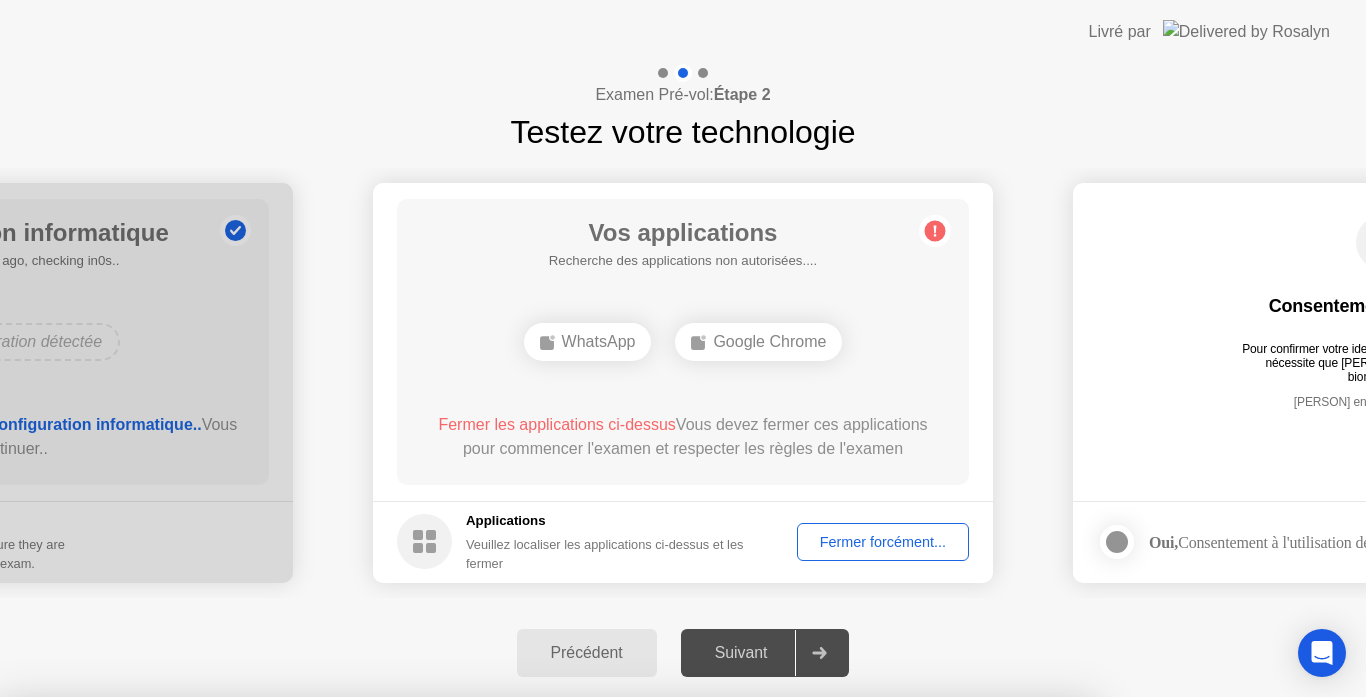 click on "Confirmer" at bounding box center (616, 973) 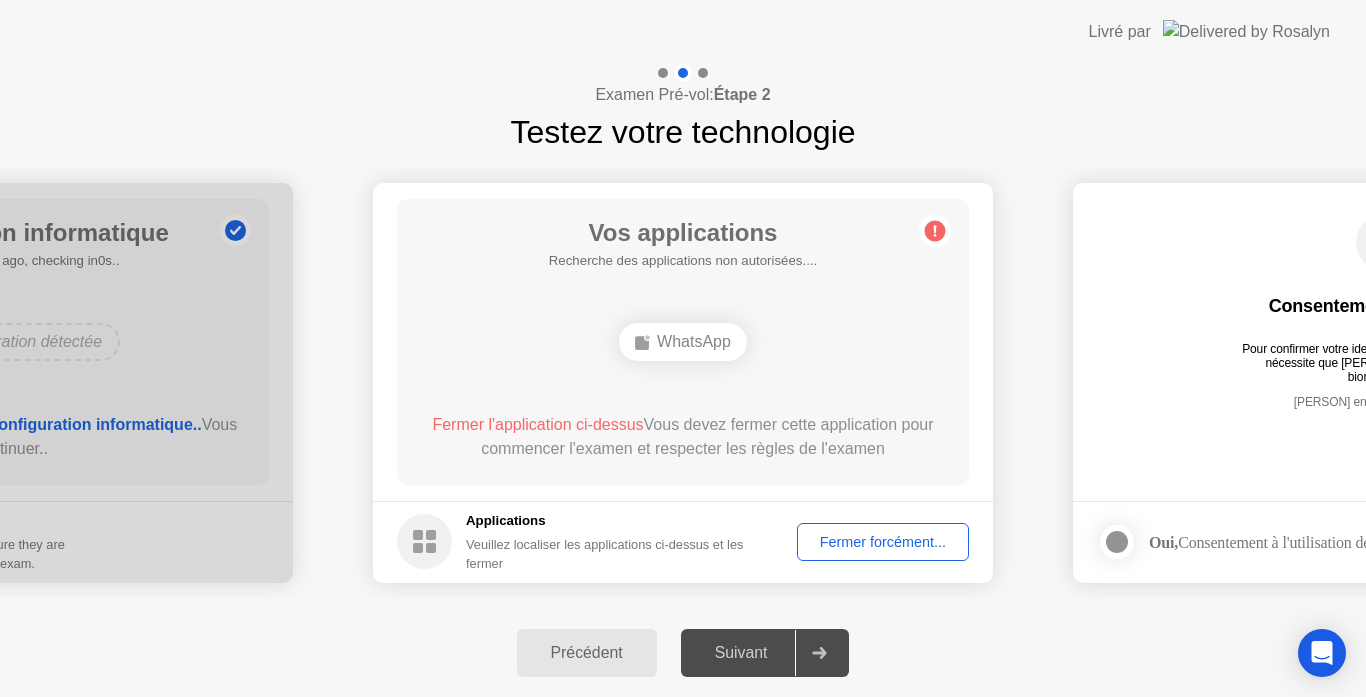 click on "Fermer forcément..." 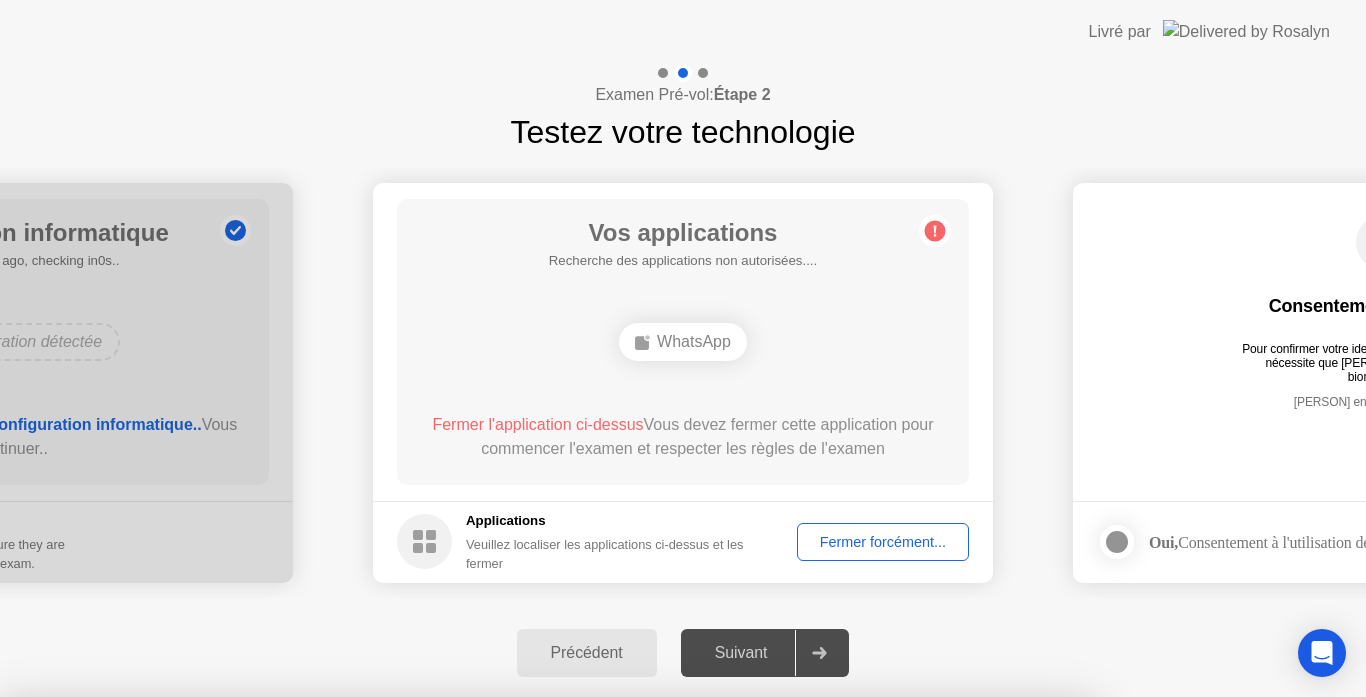 click on "Confirmer" at bounding box center [616, 973] 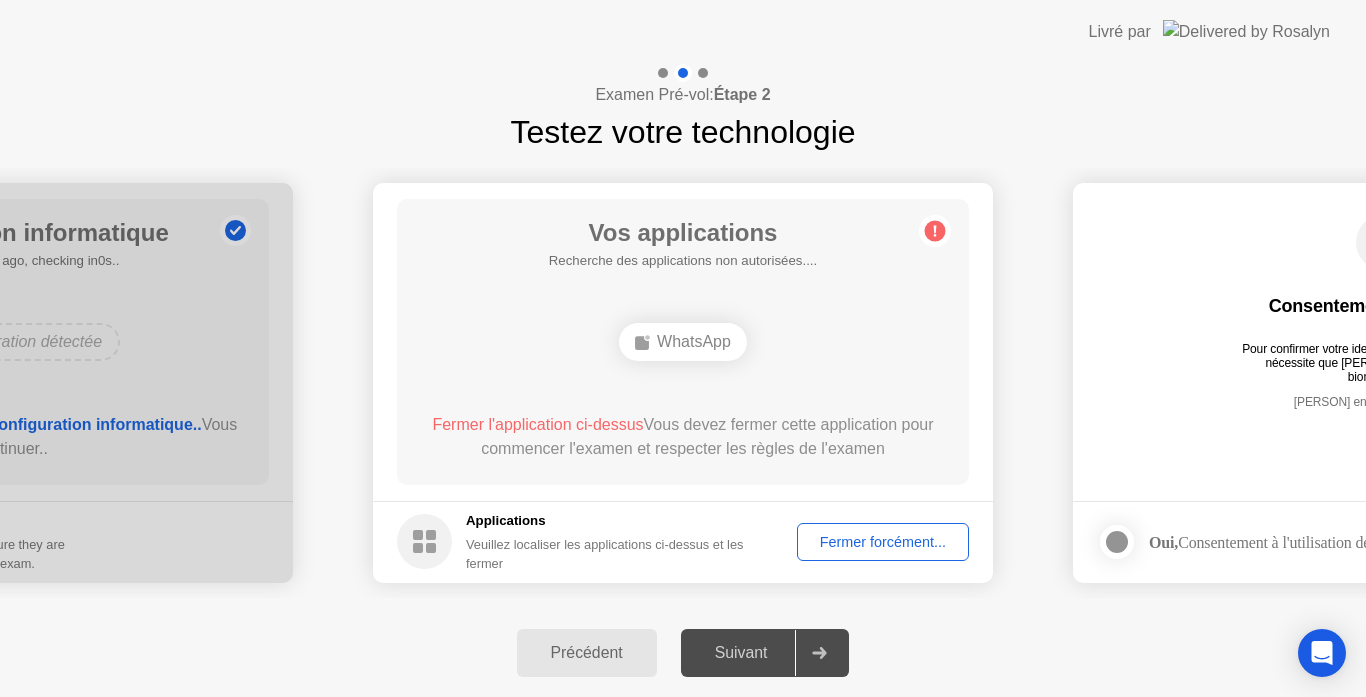 click on "Fermer forcément..." 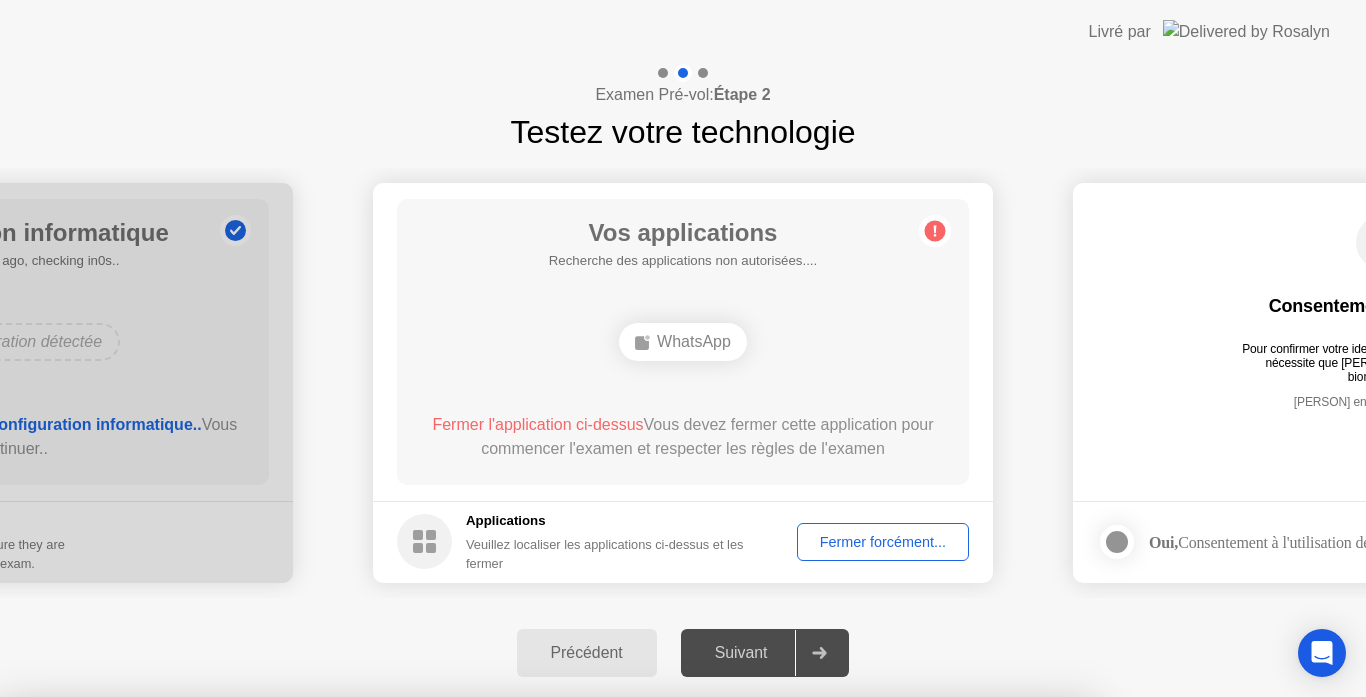 click on "Confirmer" at bounding box center [616, 973] 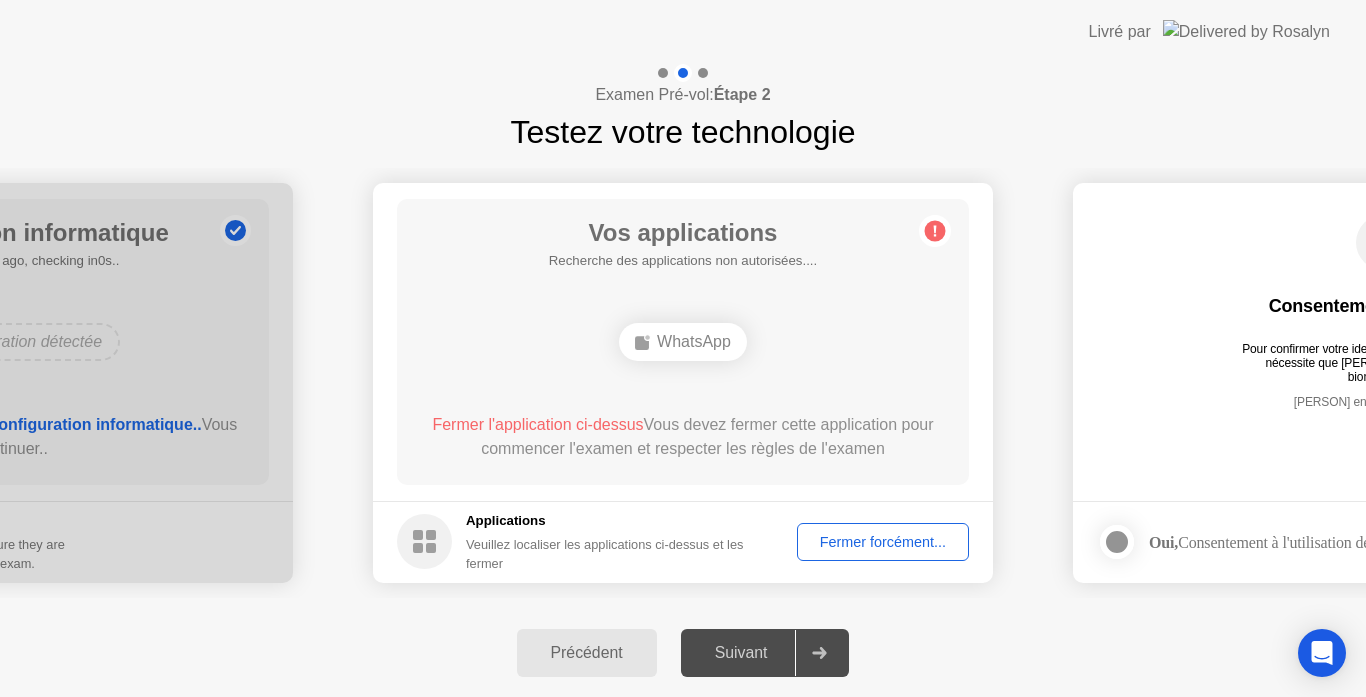 click on "Fermer forcément..." 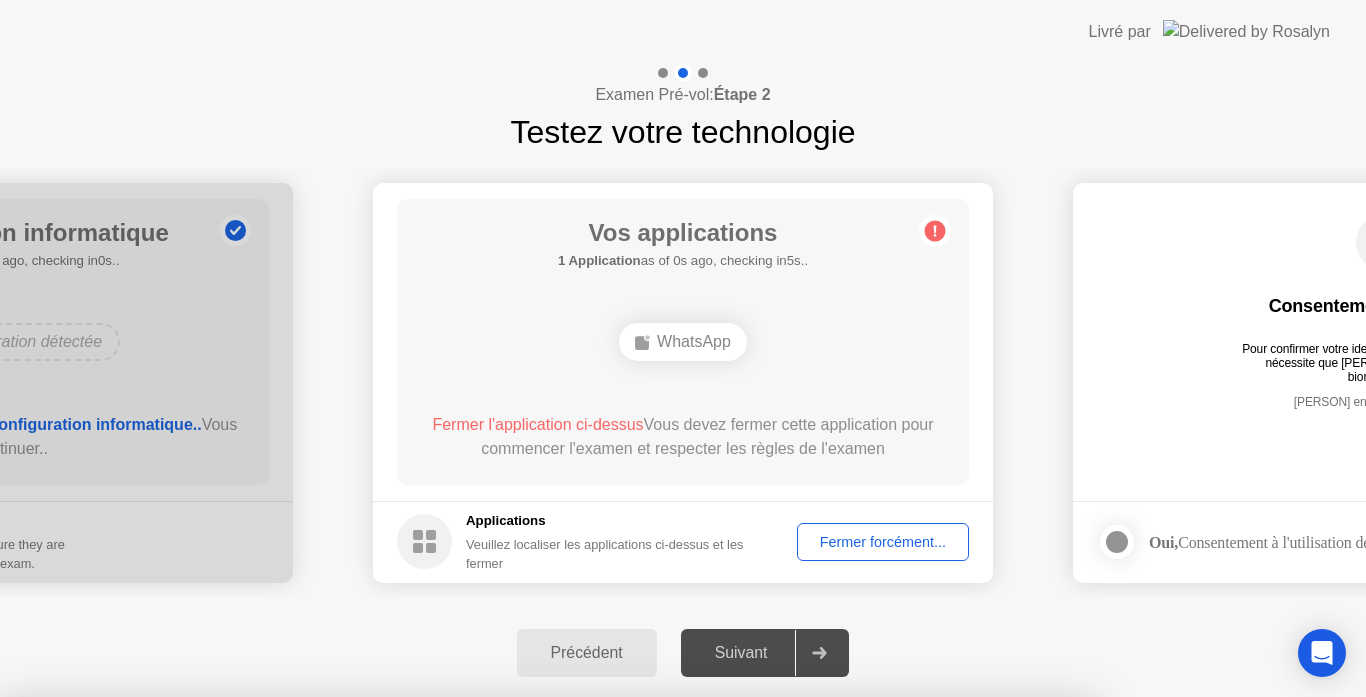click on "Confirmer" at bounding box center [616, 973] 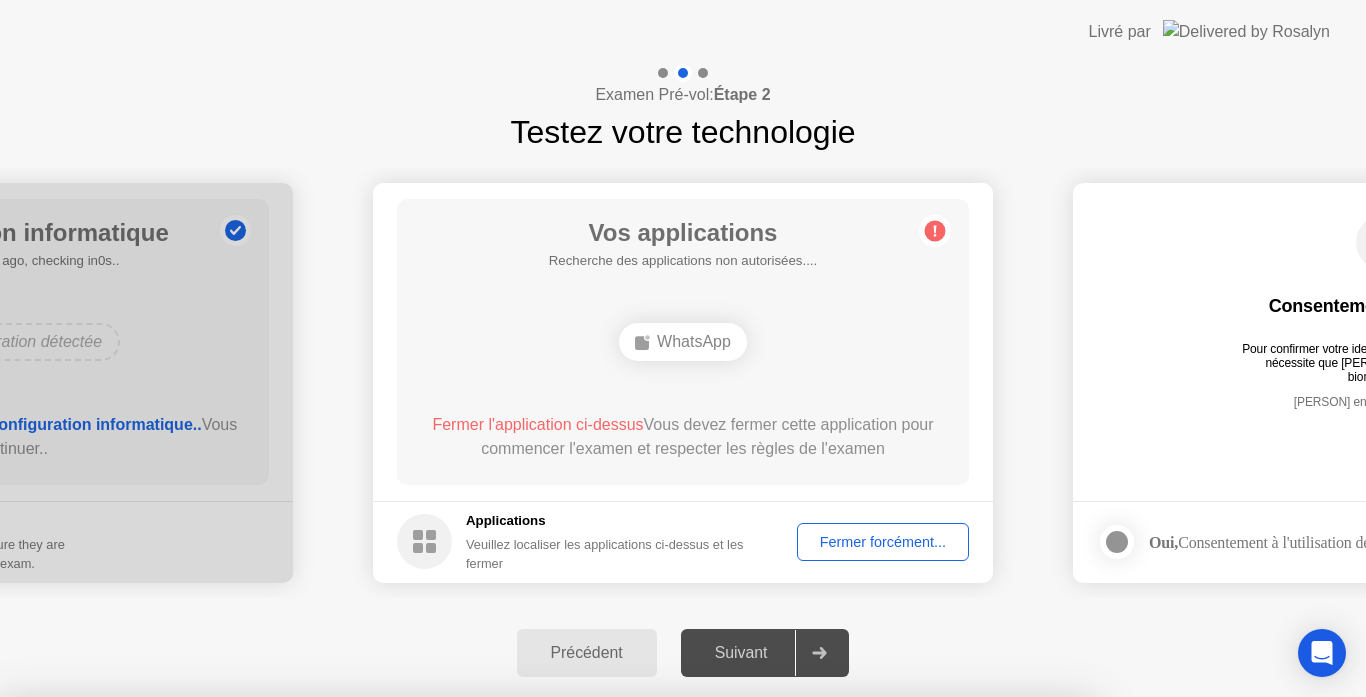 click on "Fermer" at bounding box center (474, 935) 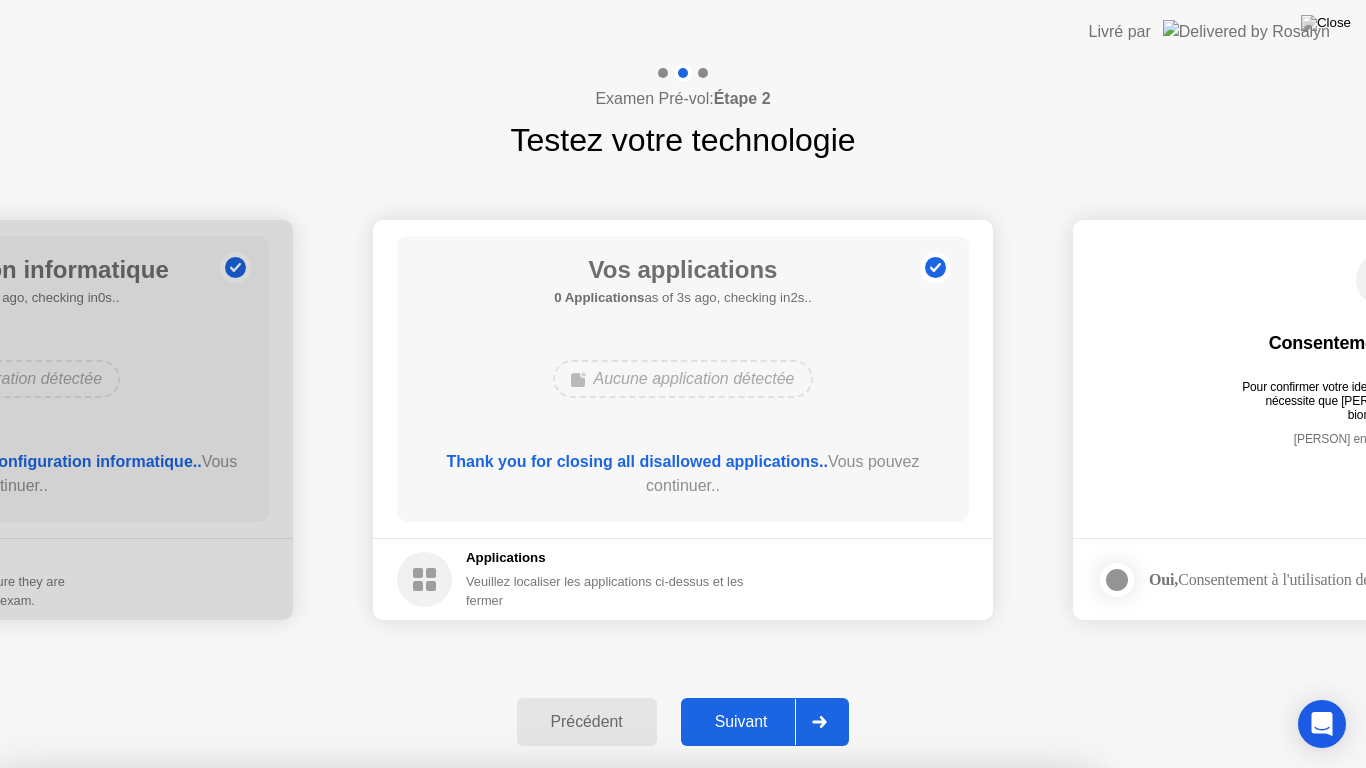 click on "Fermer" at bounding box center (474, 1006) 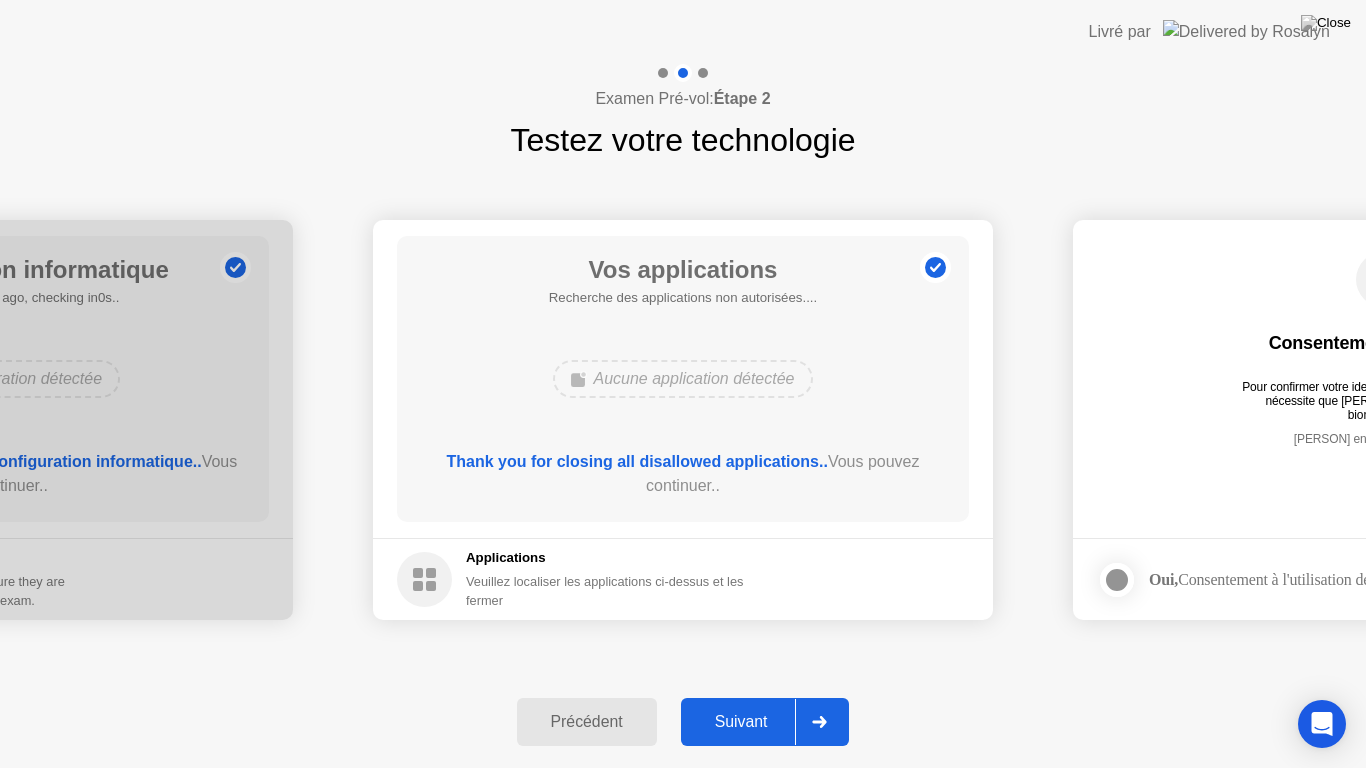click on "Suivant" 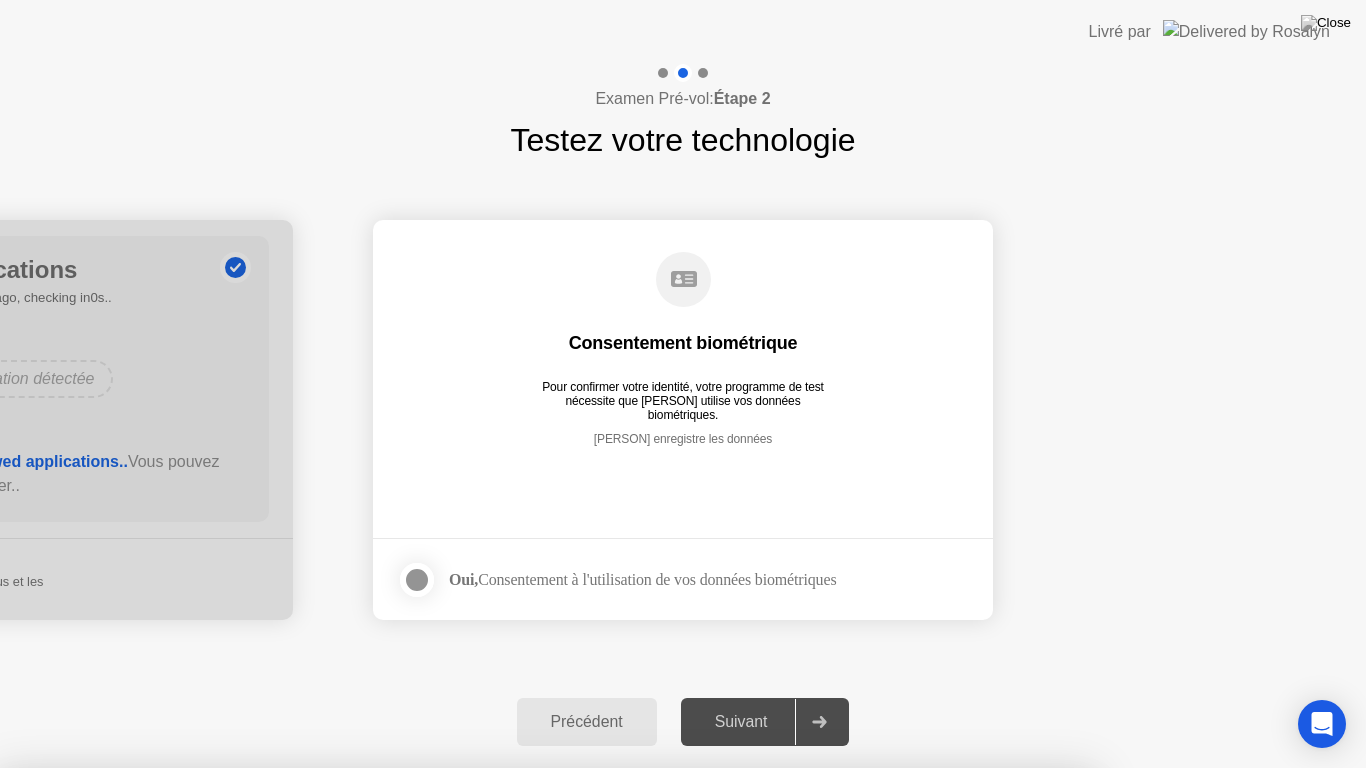 click on "Fermer l'application" at bounding box center (621, 1008) 